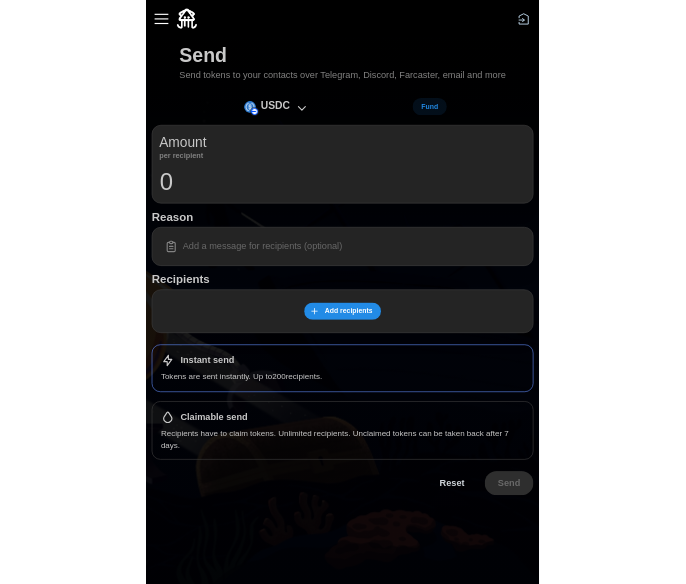 scroll, scrollTop: 0, scrollLeft: 0, axis: both 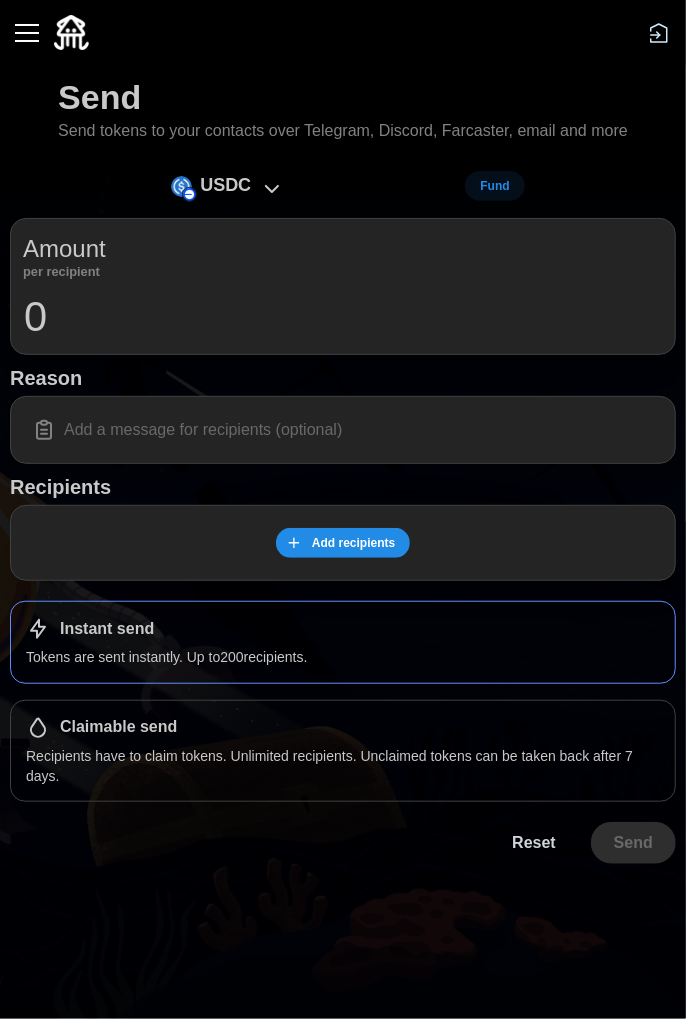 click 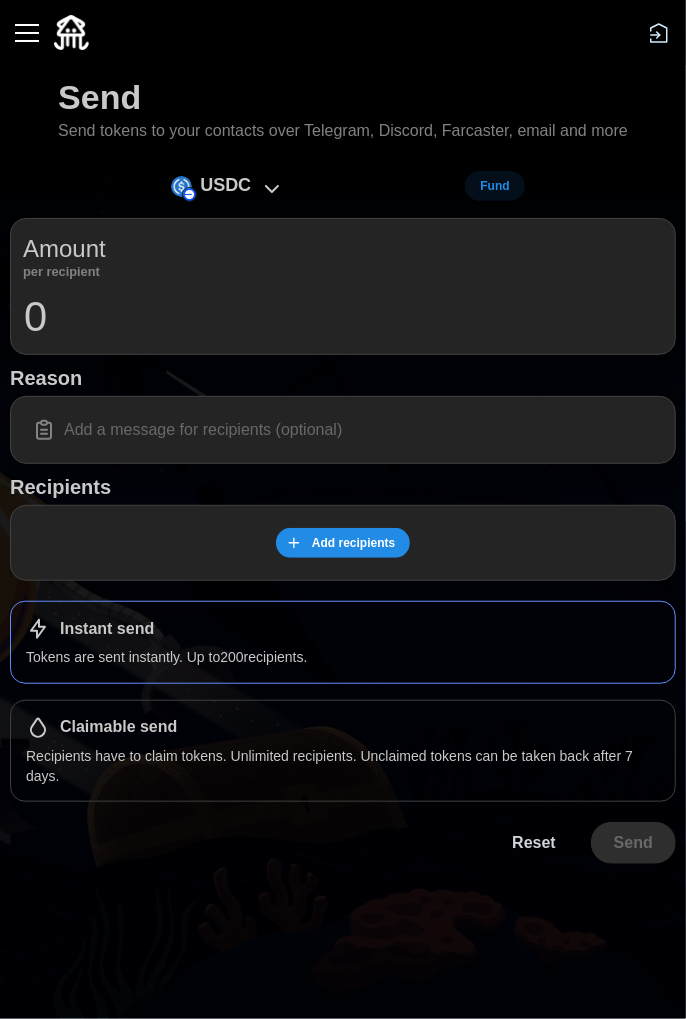 click on "USDC" at bounding box center (227, 186) 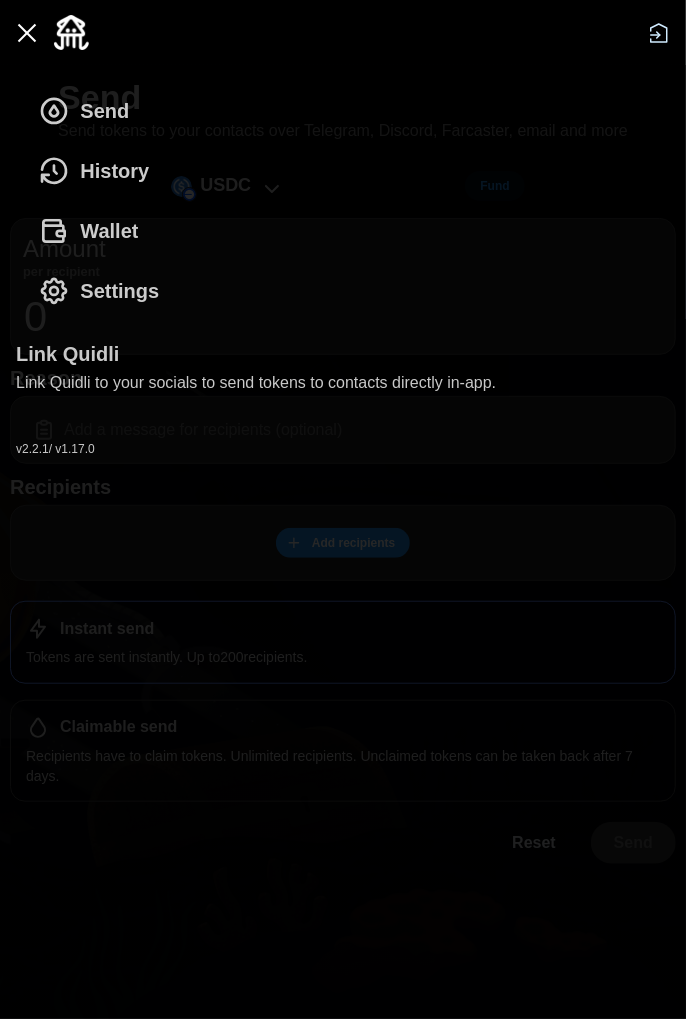 click on "Wallet" at bounding box center [109, 231] 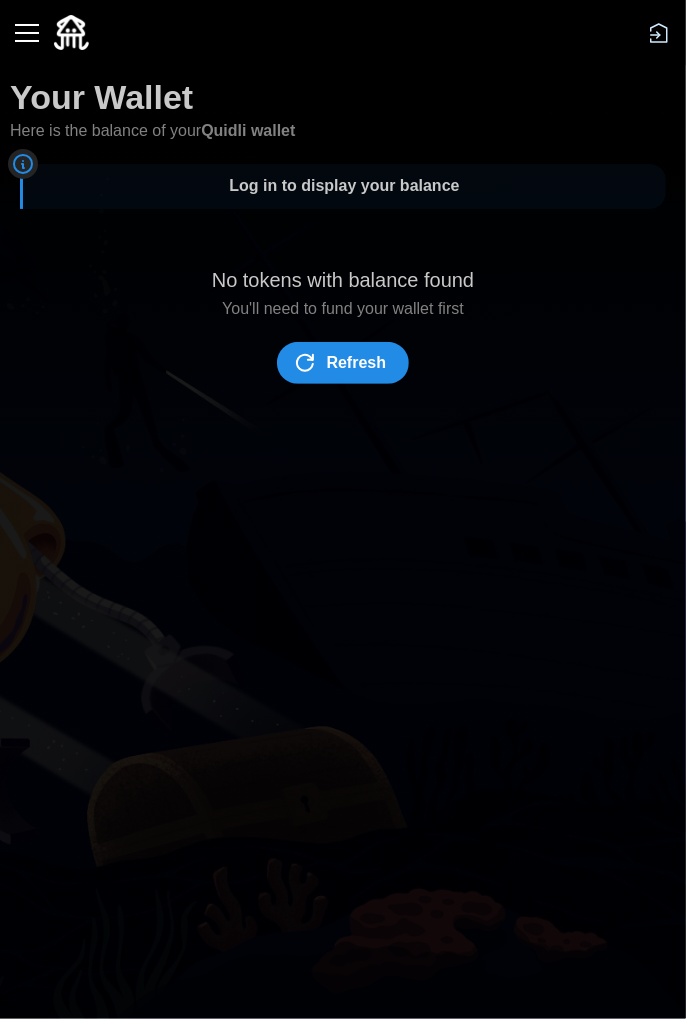 click 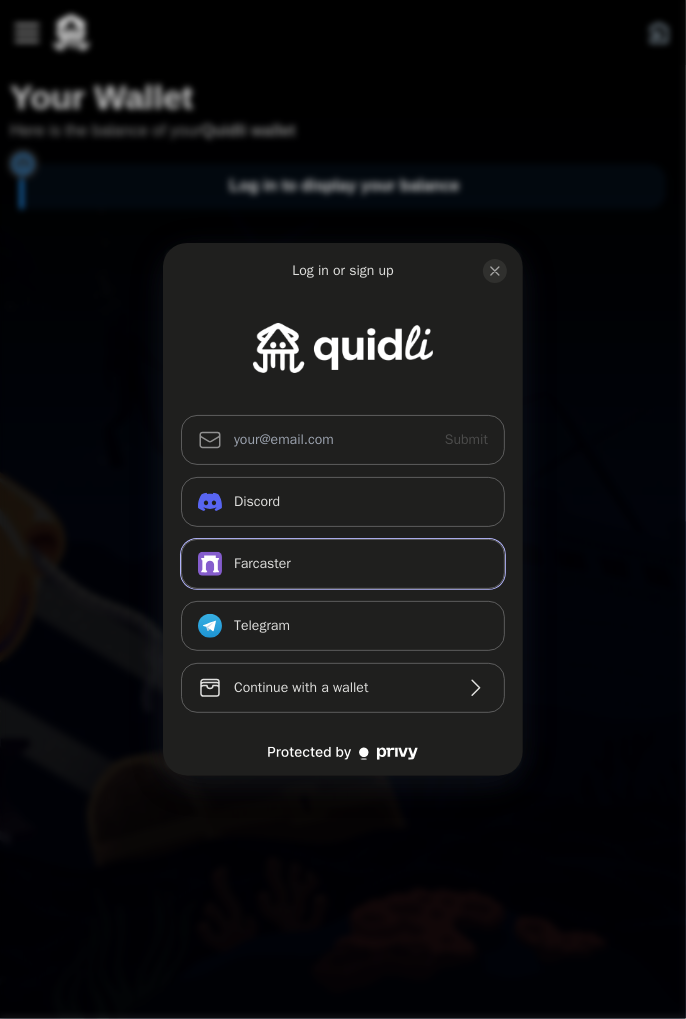 click on "Farcaster" at bounding box center [343, 564] 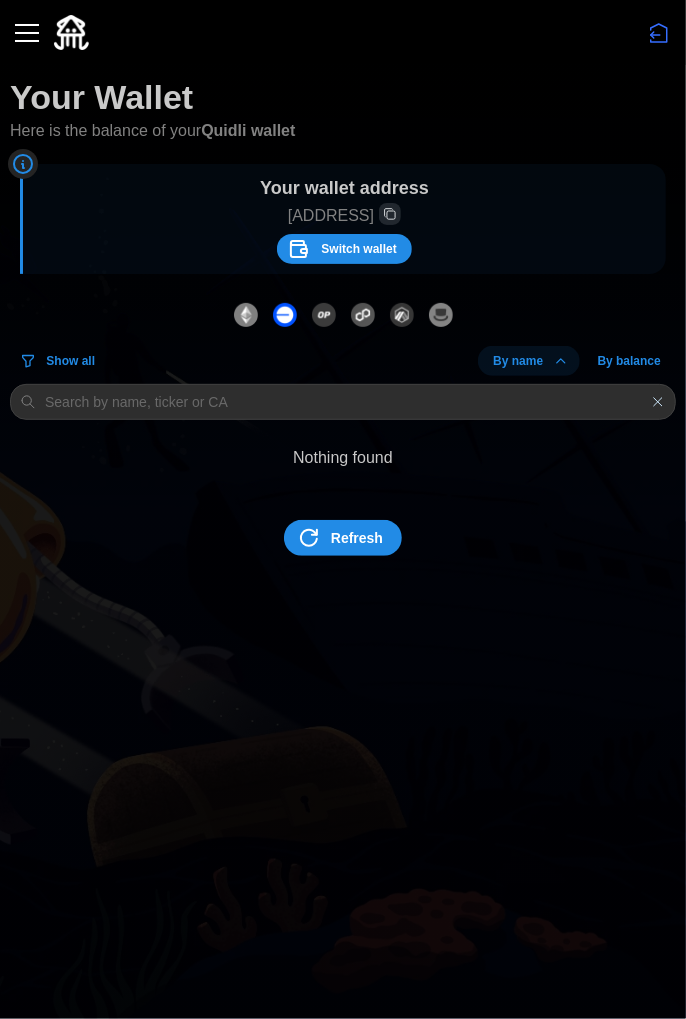 click at bounding box center (27, 33) 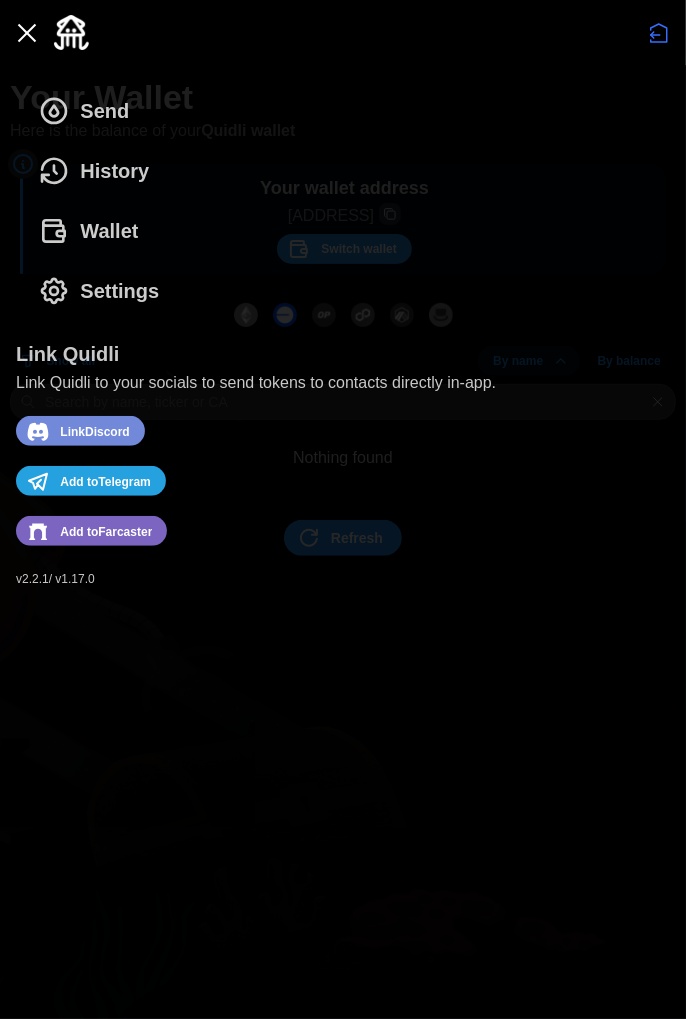 click on "Send" at bounding box center [89, 111] 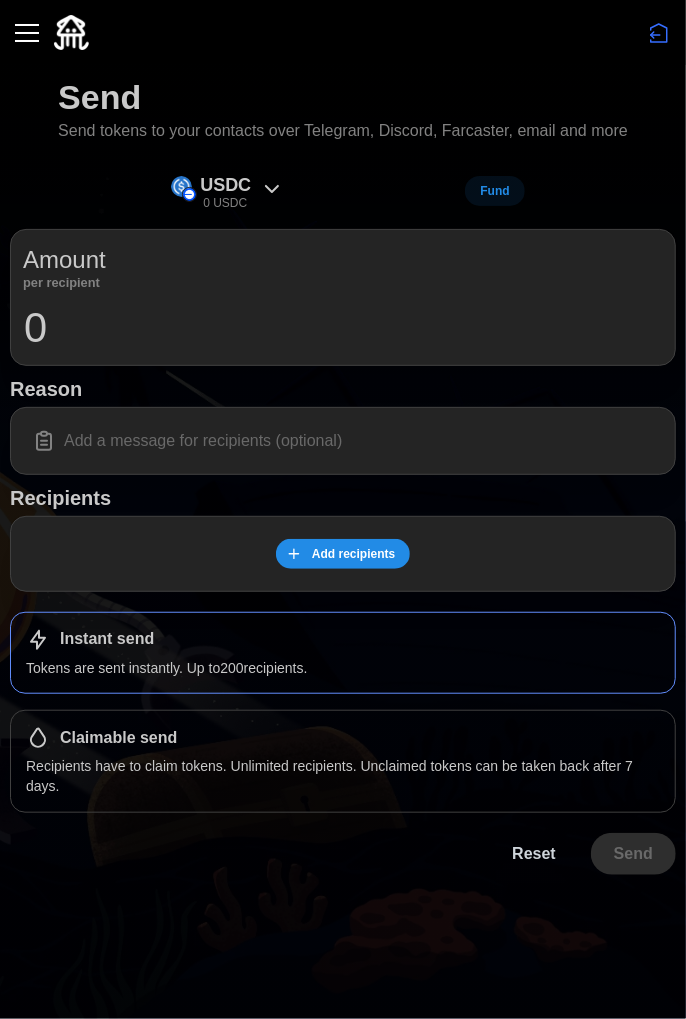 click on "USDC 0   USDC" at bounding box center [227, 191] 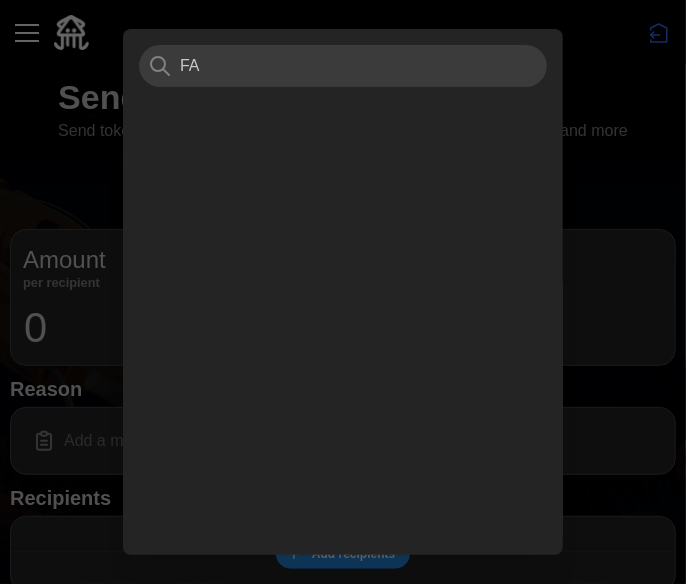 type on "F" 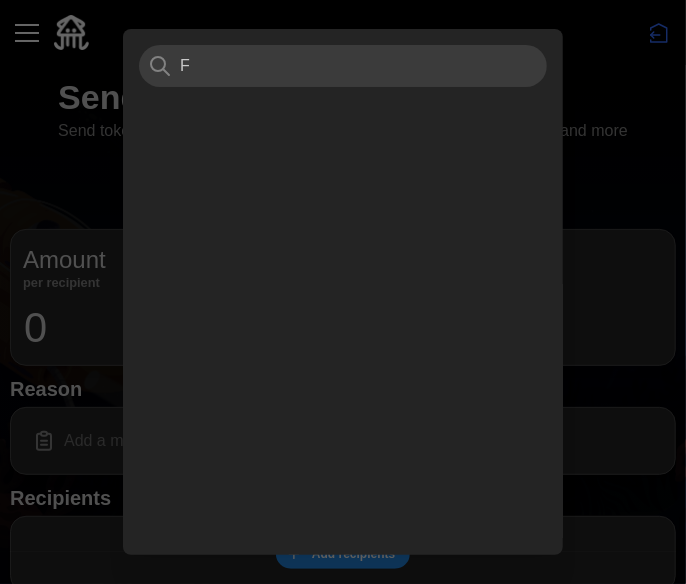 type 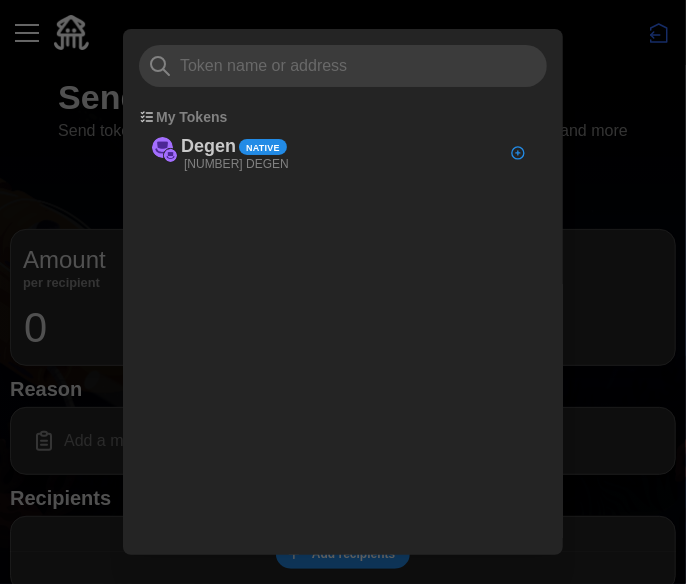 click on "Degen Native 492.273621   DEGEN" at bounding box center (337, 152) 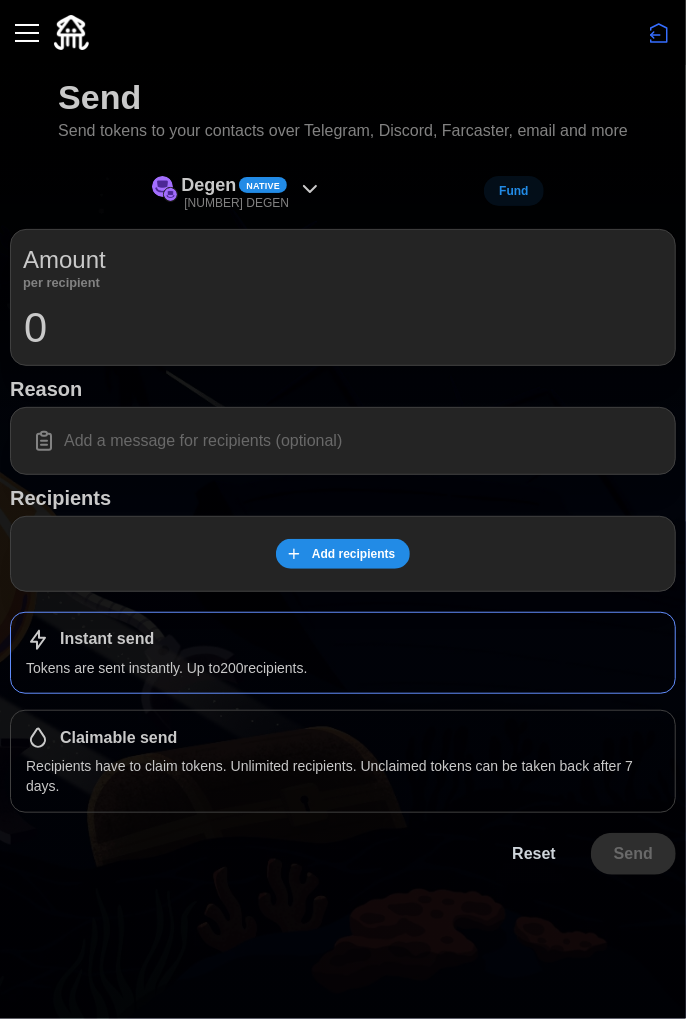 click on "Degen Native 492.273621   DEGEN" at bounding box center [237, 191] 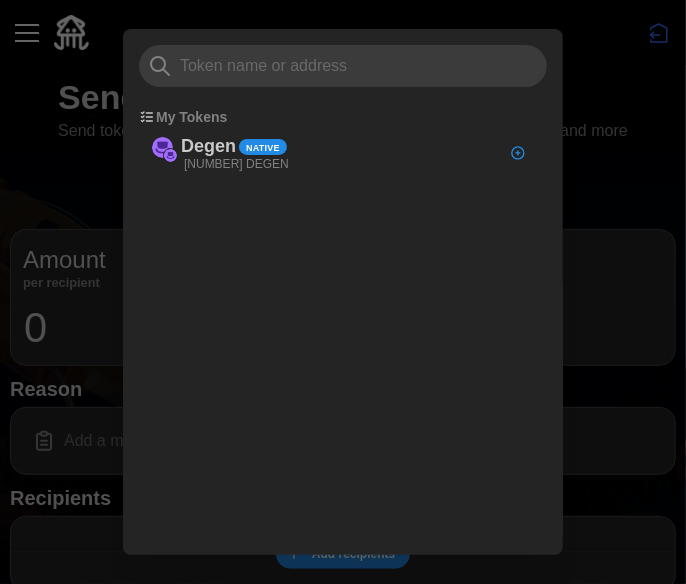 click at bounding box center (162, 147) 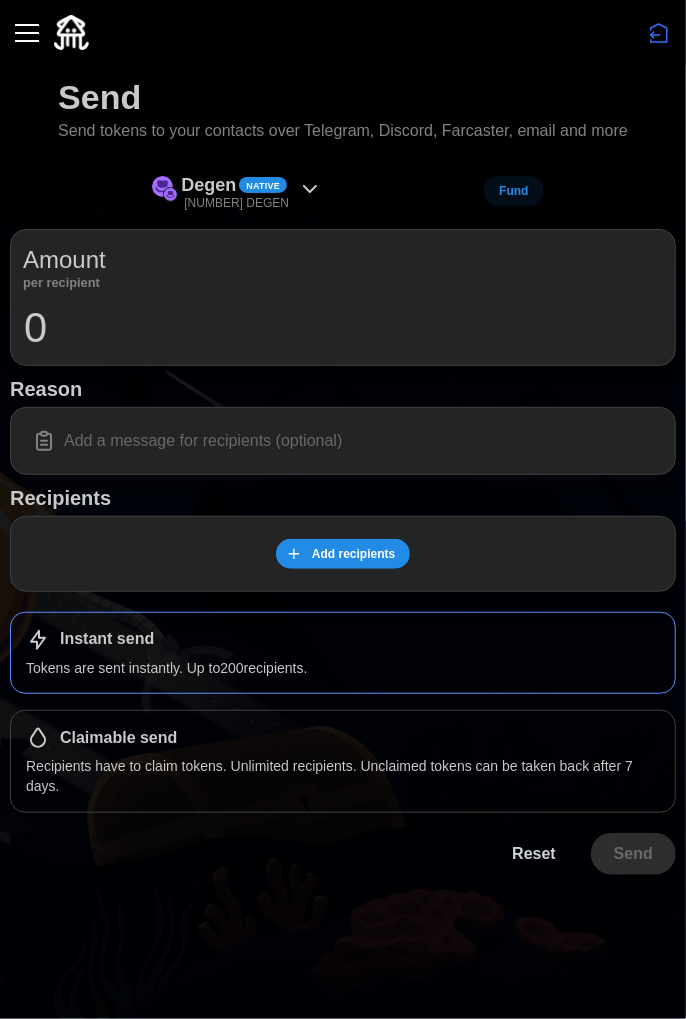 click at bounding box center [27, 33] 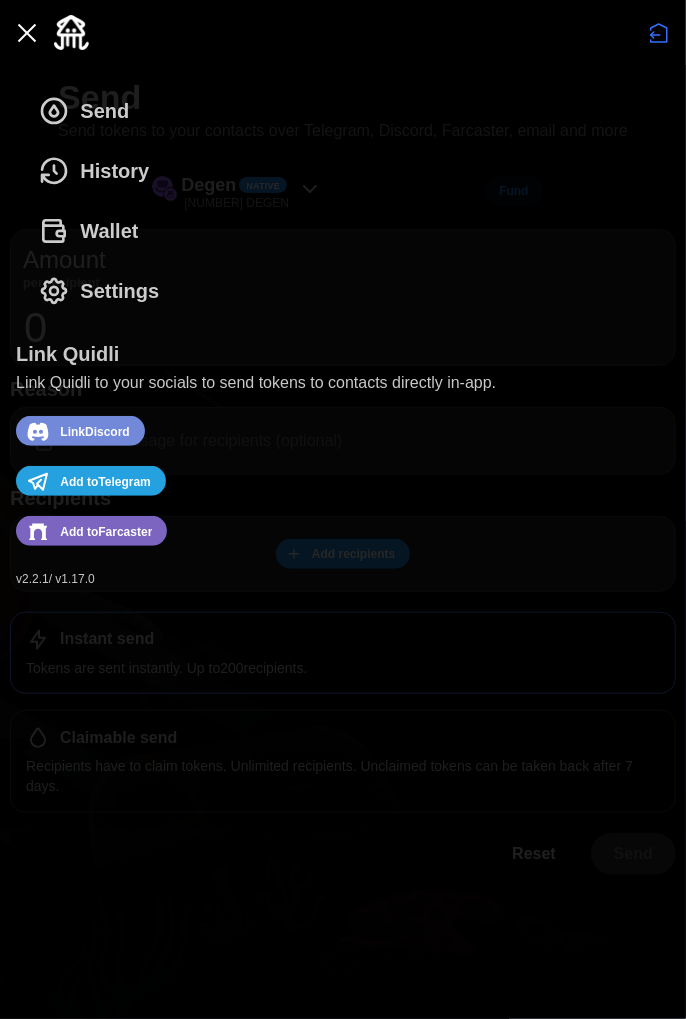 click on "Wallet" at bounding box center [109, 231] 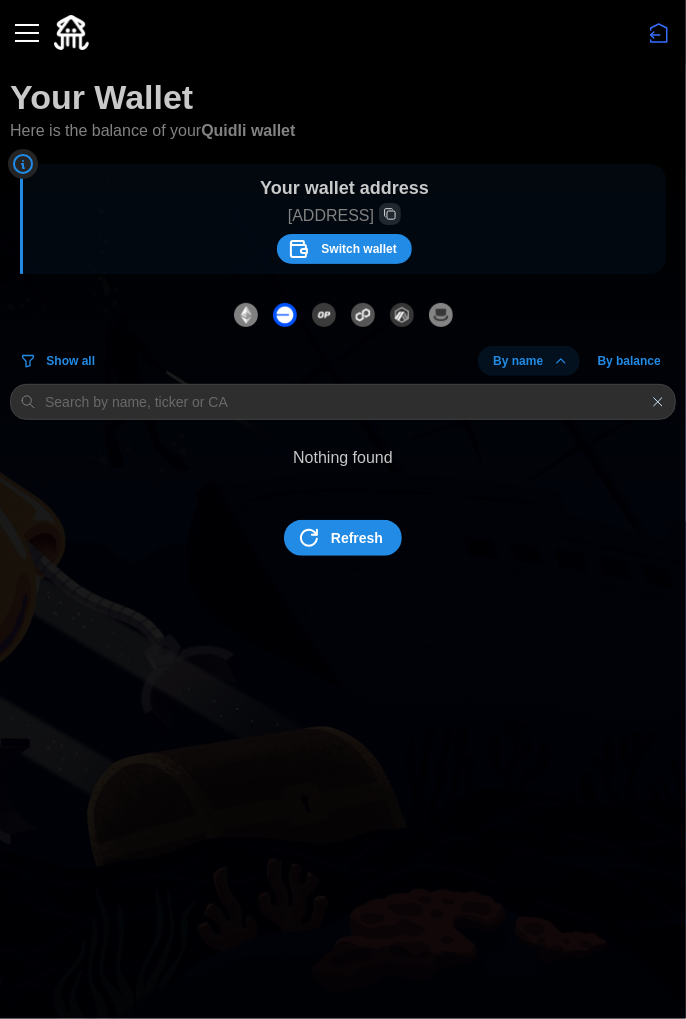 click on "Show all" at bounding box center [70, 361] 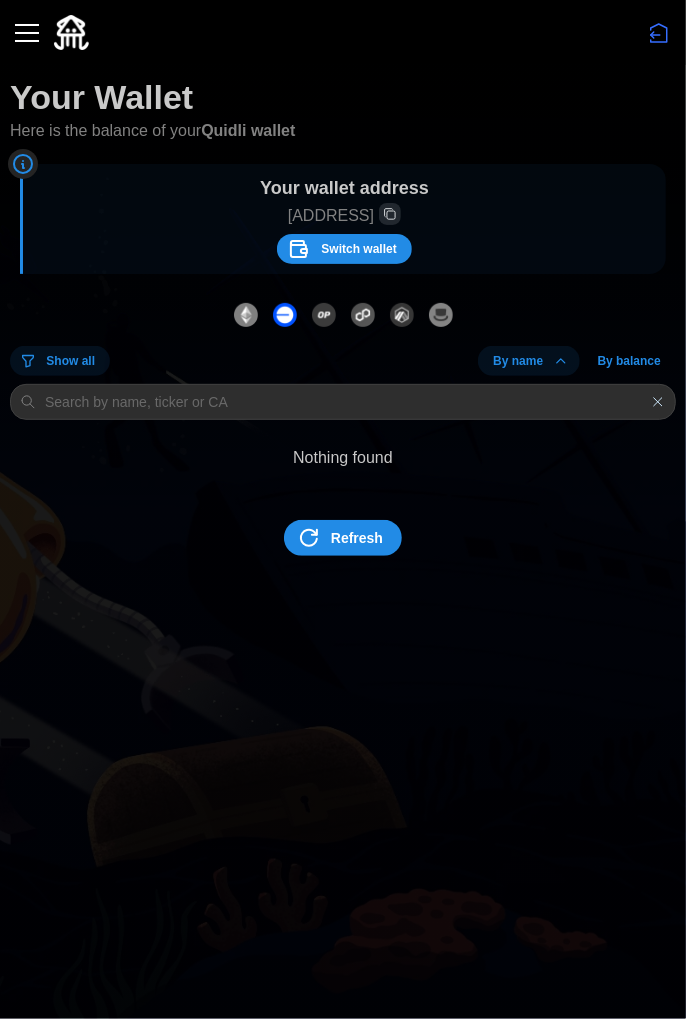 click on "Refresh" at bounding box center (343, 538) 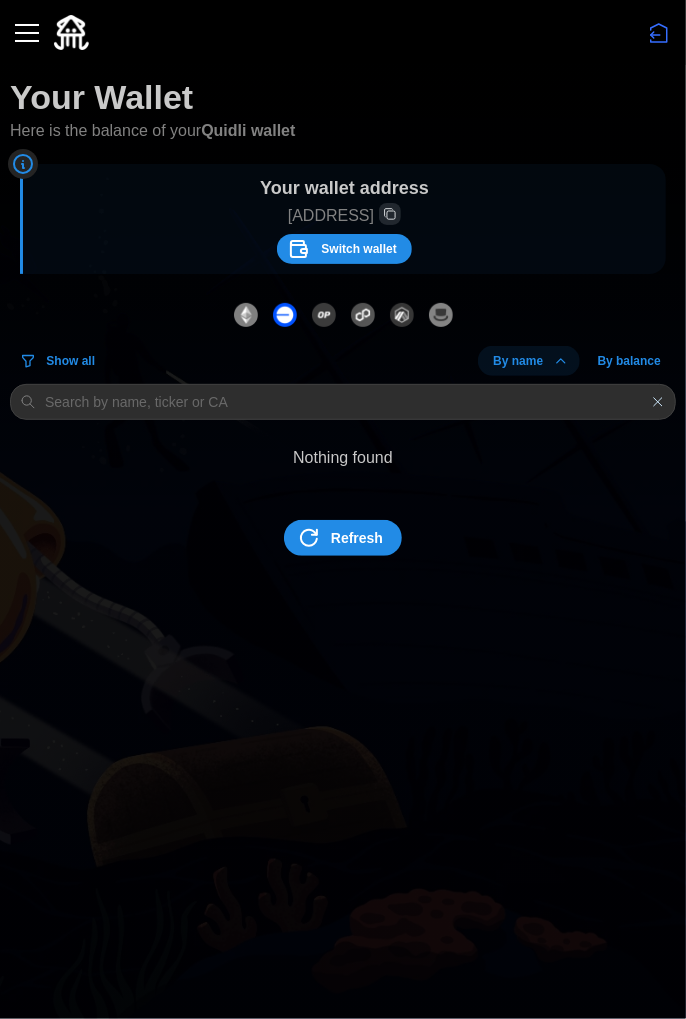click on "Refresh" at bounding box center (357, 538) 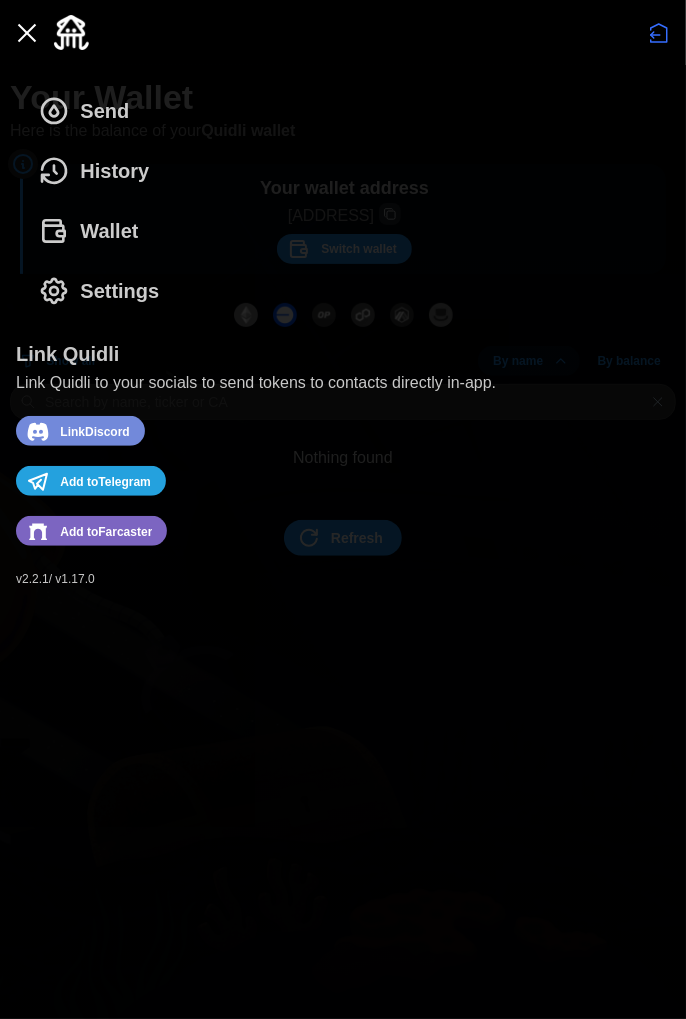 click on "Send History Wallet Settings Link Quidli Link Quidli to your socials to send tokens to contacts directly in-app. Link  Discord Add to  Telegram Add to  Farcaster v 2.2.1  / v 1.17.0" at bounding box center (343, 542) 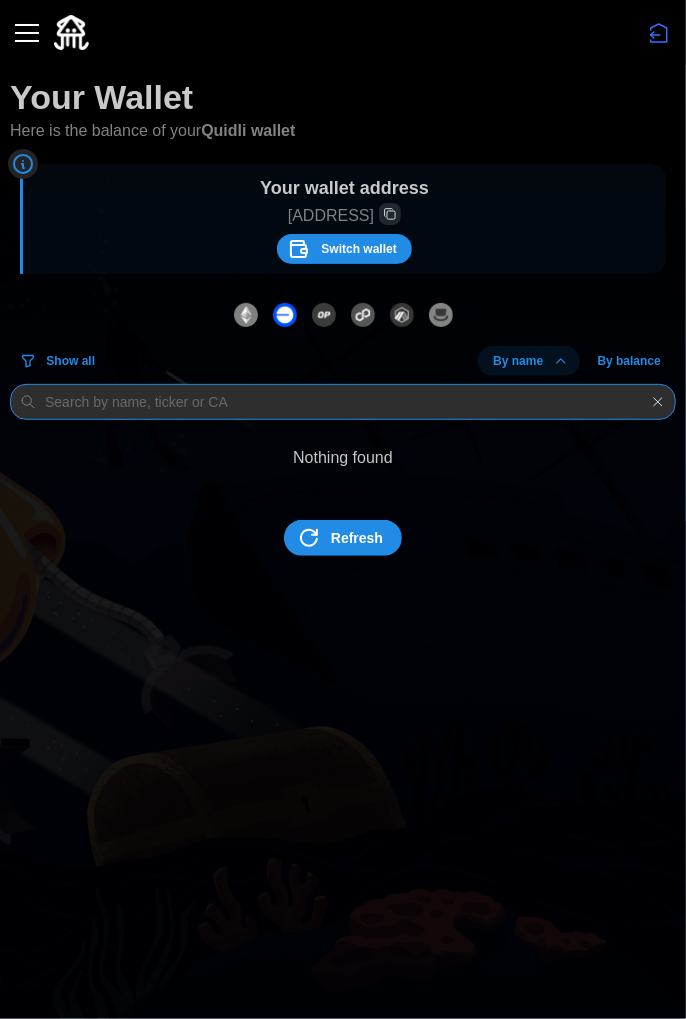click at bounding box center [343, 402] 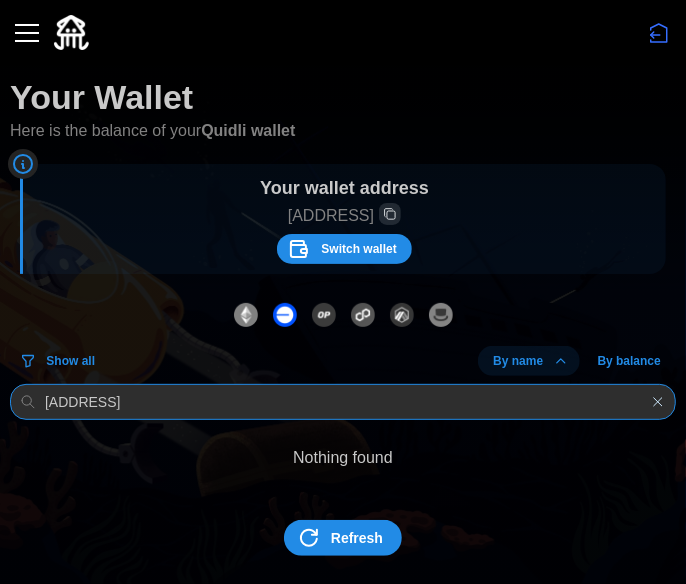 type on "[ADDRESS]" 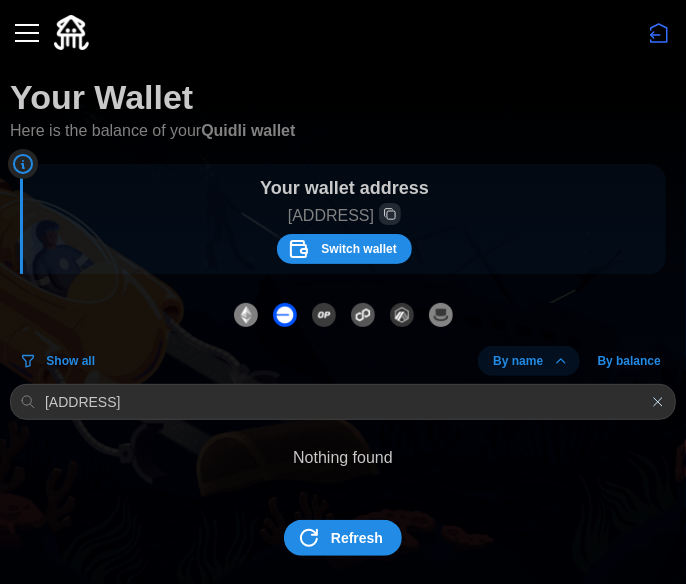 click on "Refresh" at bounding box center [357, 538] 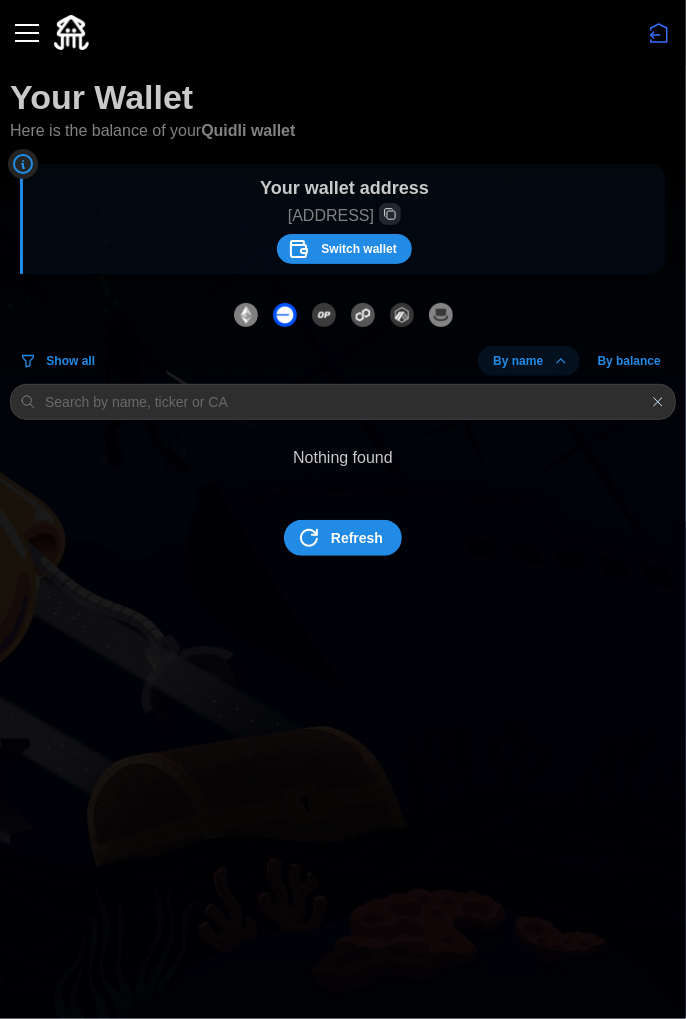 click at bounding box center [27, 33] 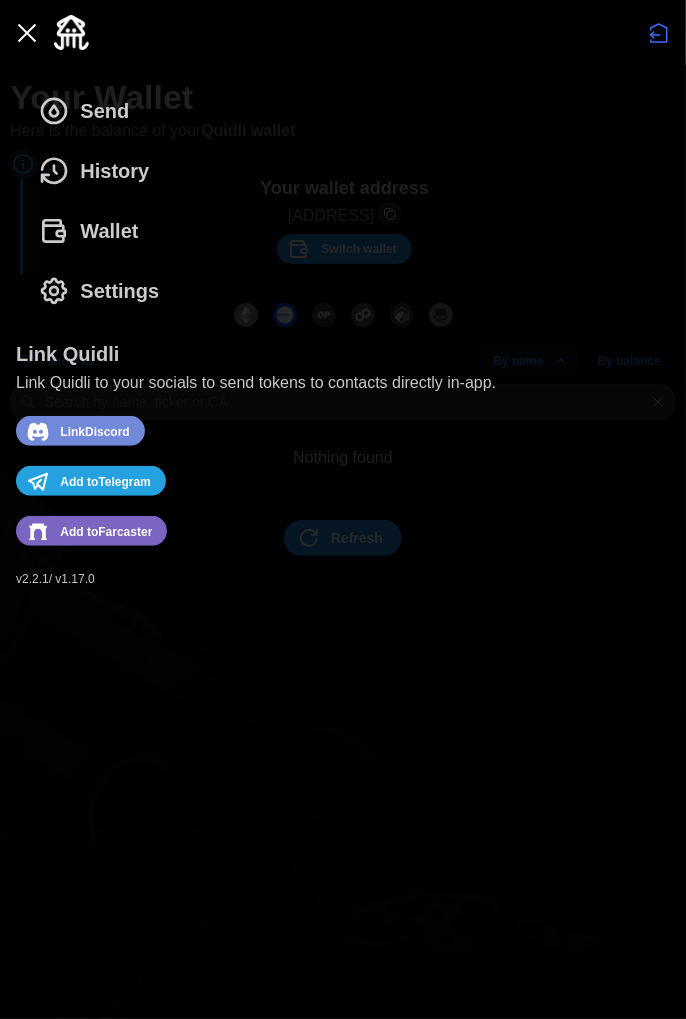click on "Send" at bounding box center (104, 111) 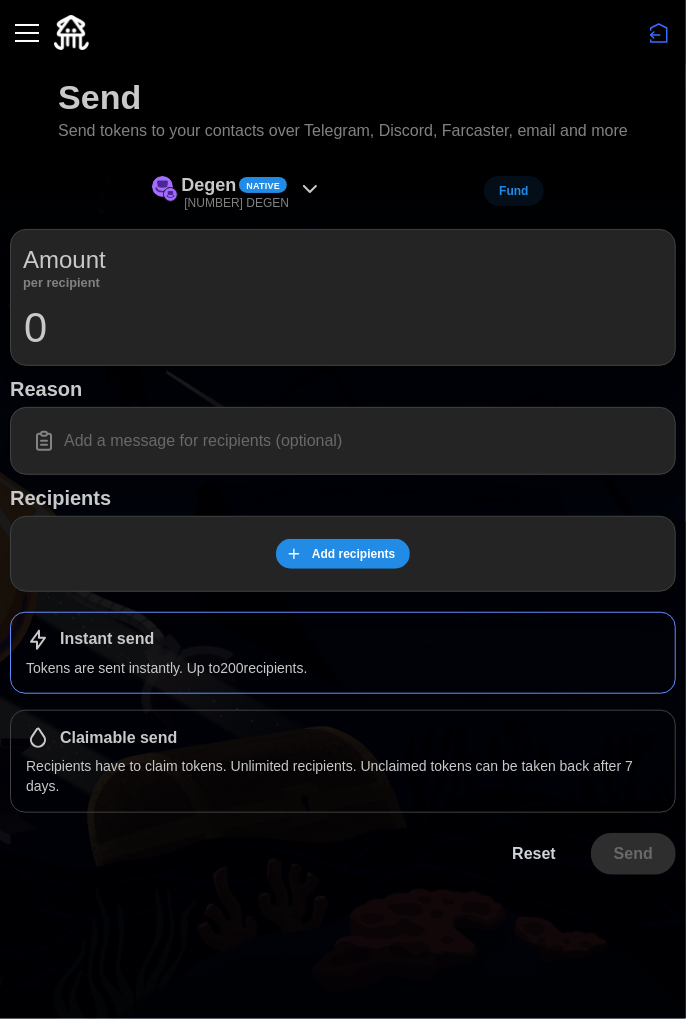 click 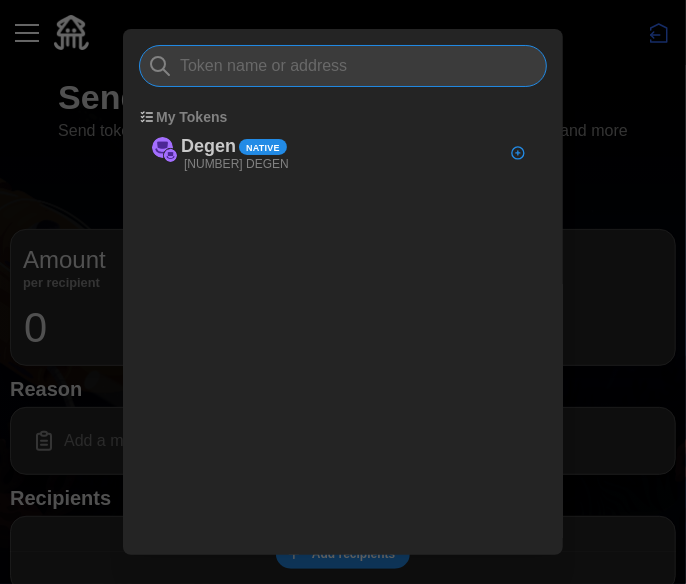 paste on "[ADDRESS]" 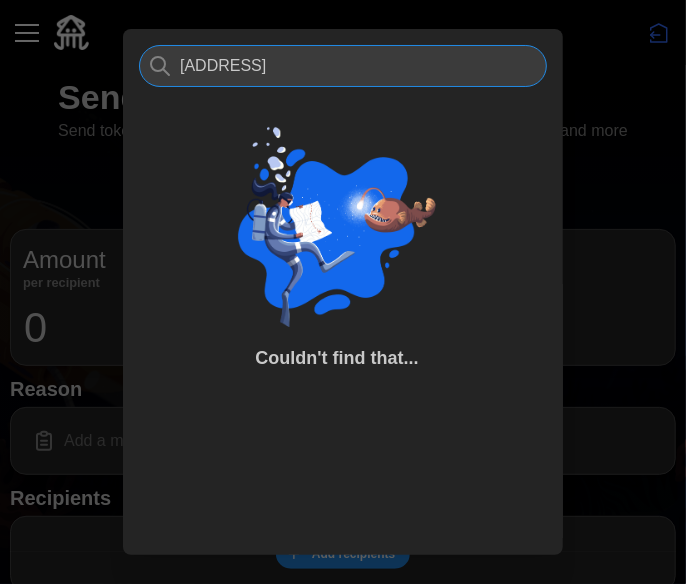scroll, scrollTop: 0, scrollLeft: 19, axis: horizontal 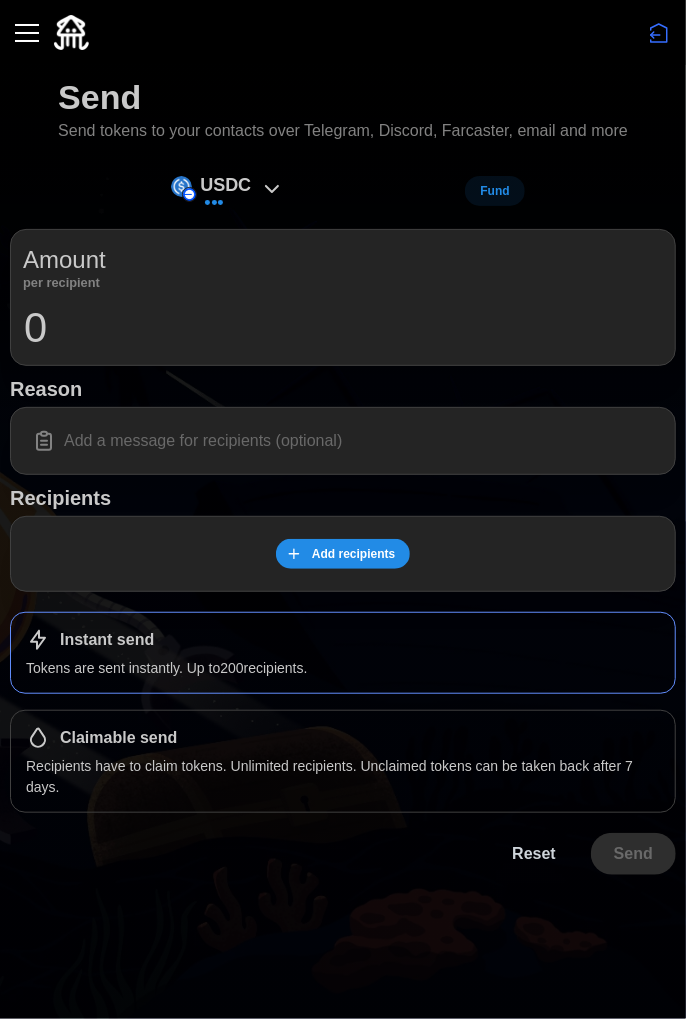 click 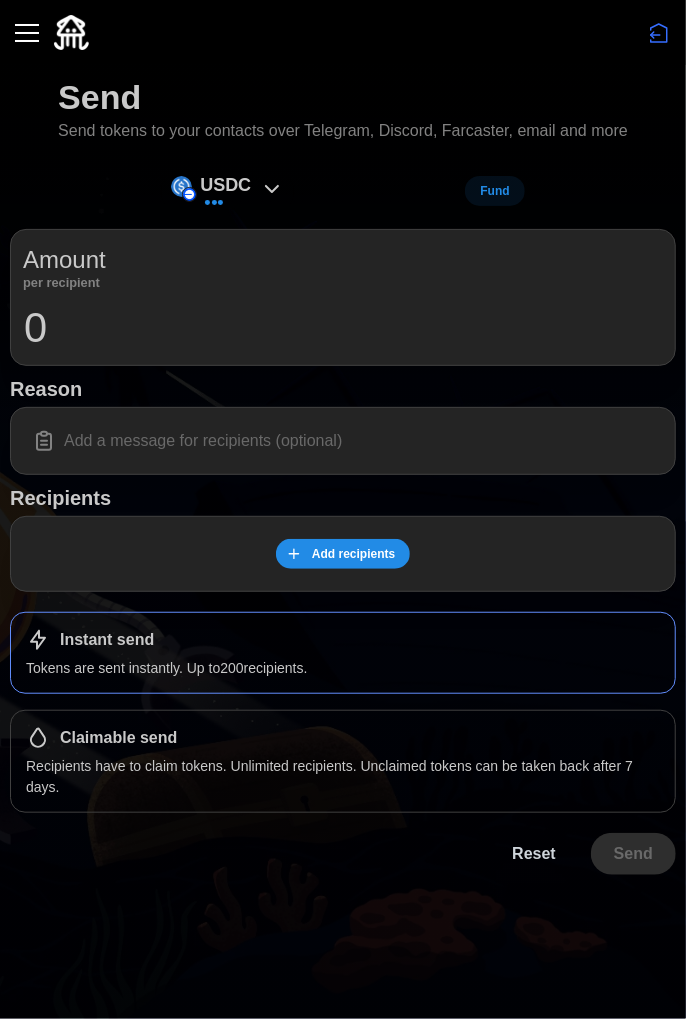 click 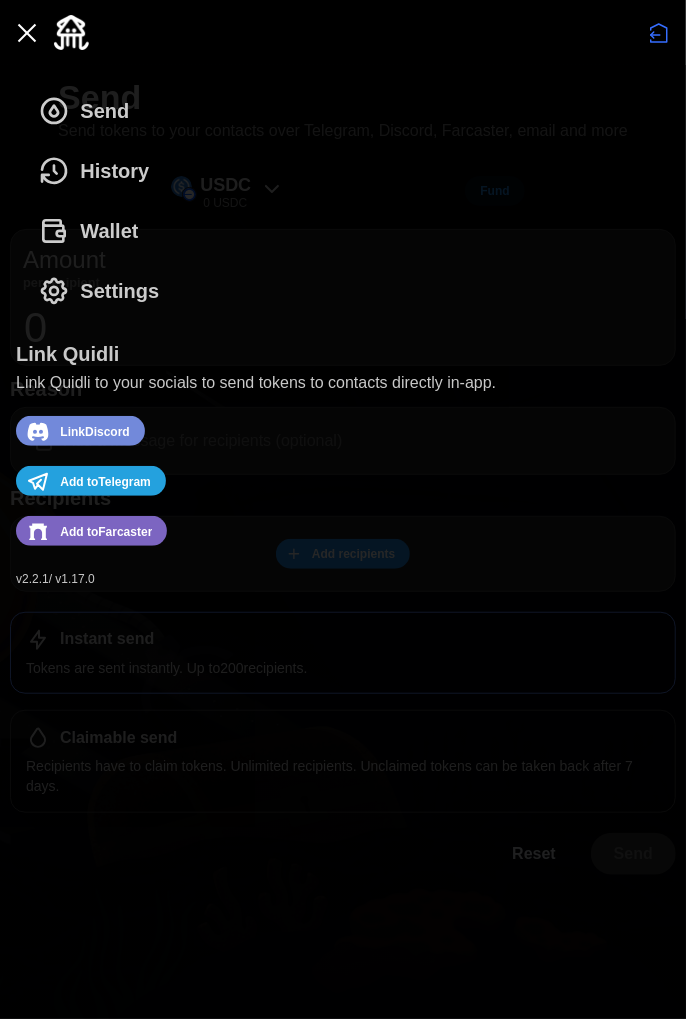 click on "Wallet" at bounding box center (109, 231) 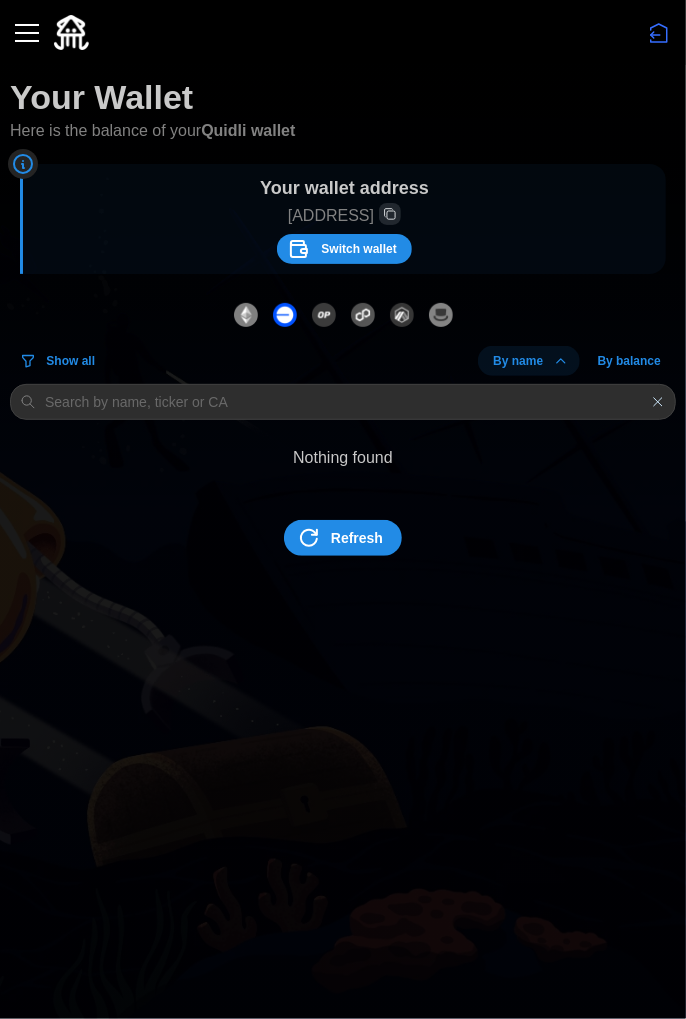 click on "Refresh" at bounding box center [357, 538] 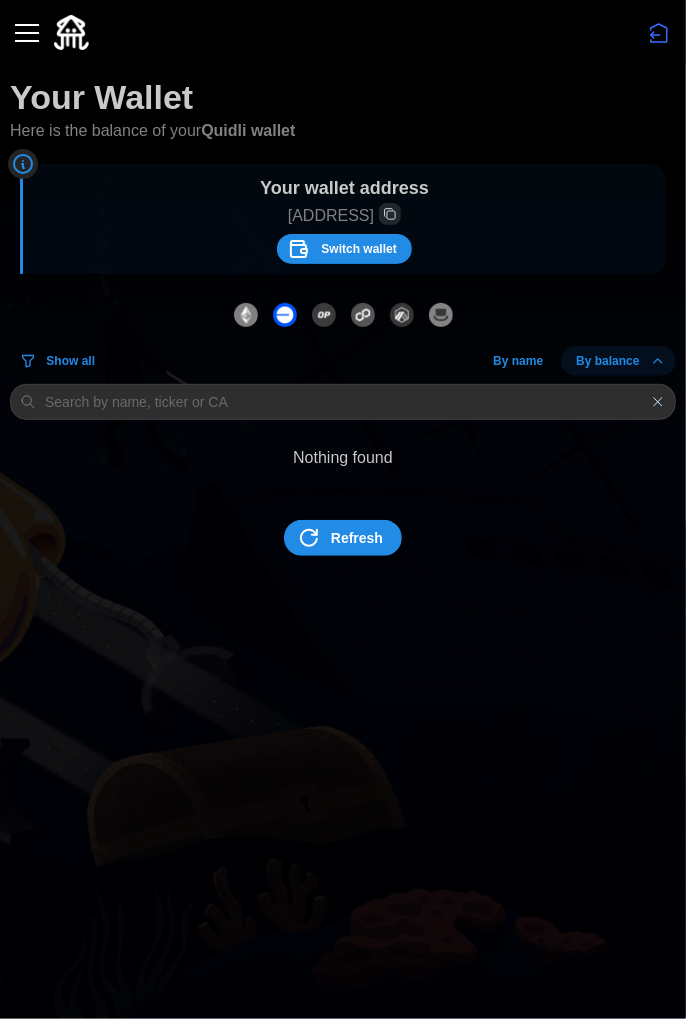 click on "By name" at bounding box center (518, 361) 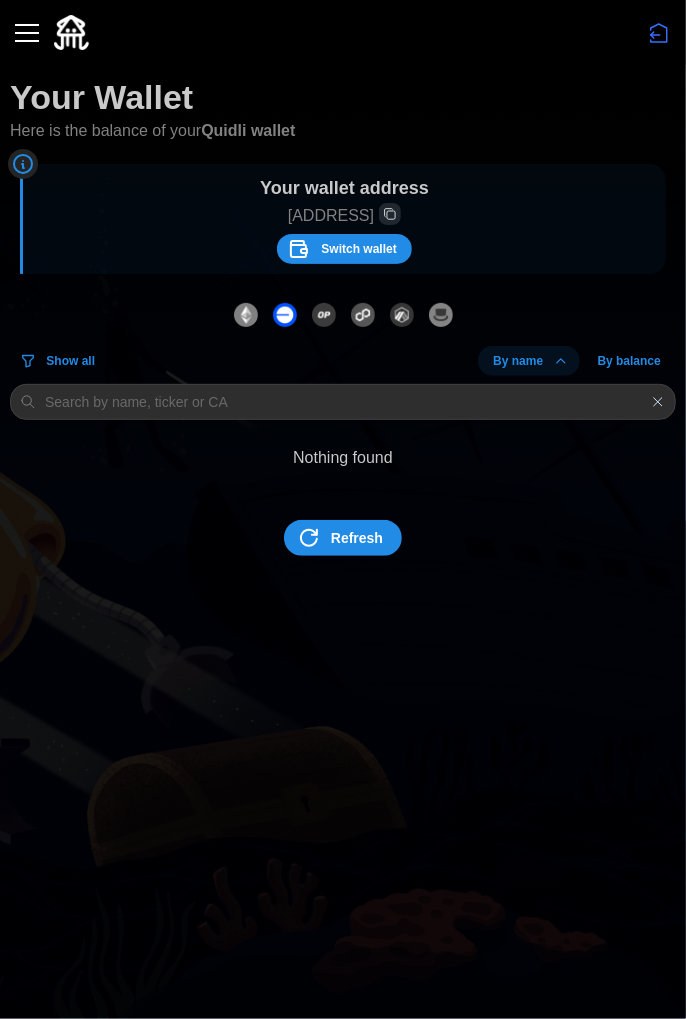 click 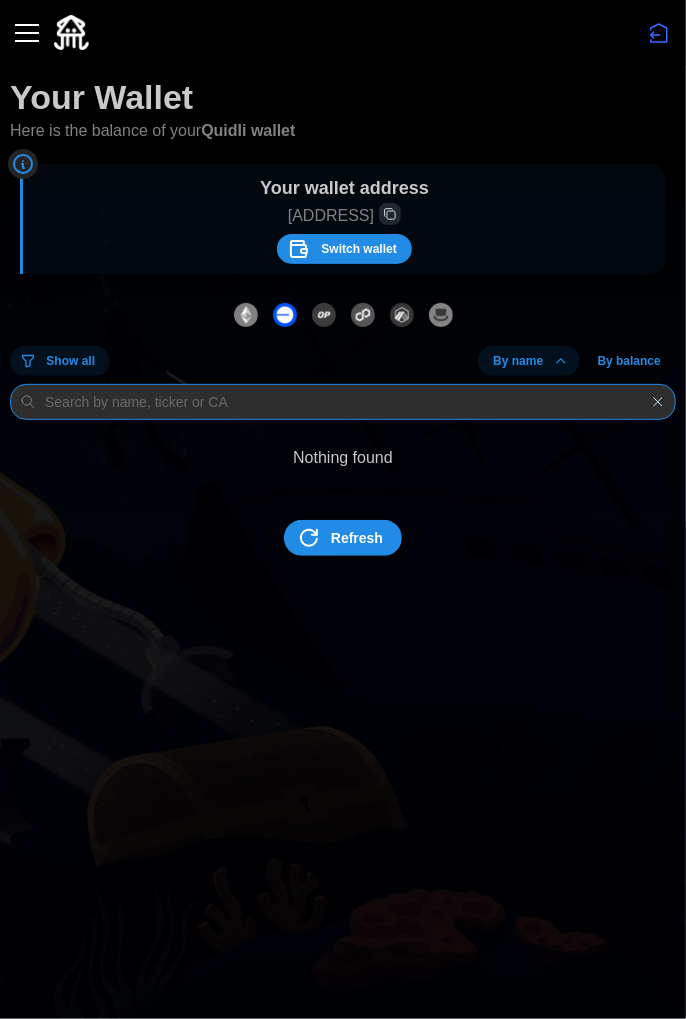click at bounding box center [343, 402] 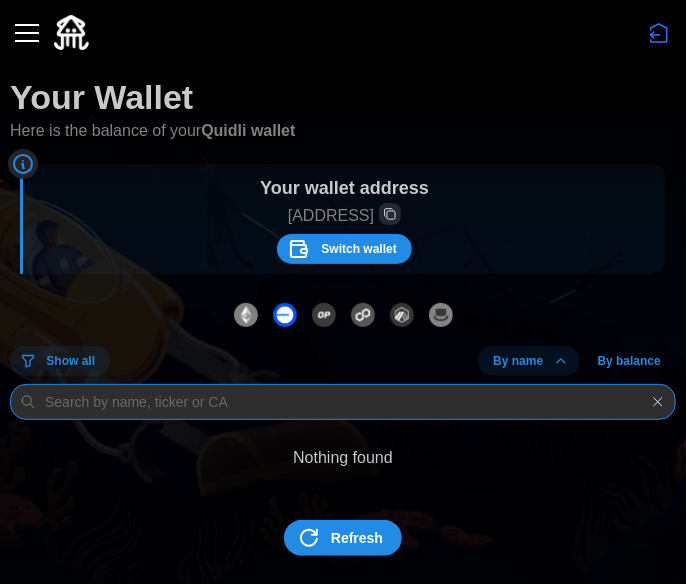 paste on "[ADDRESS]" 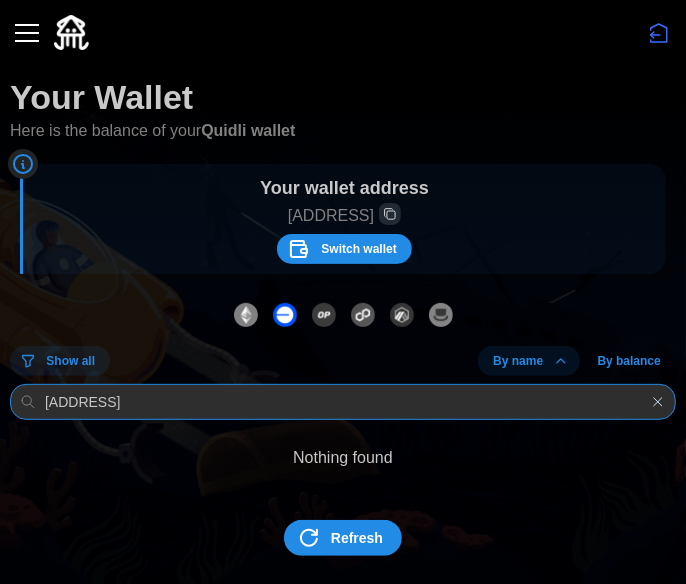 type on "[ADDRESS]" 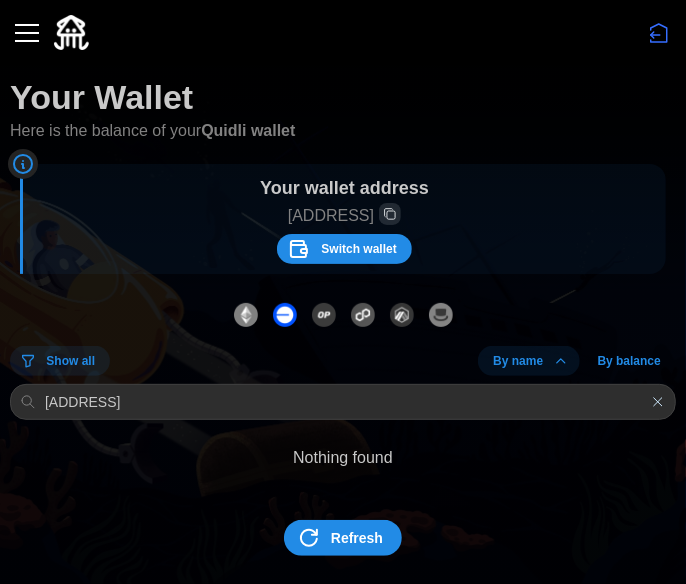 click at bounding box center [27, 33] 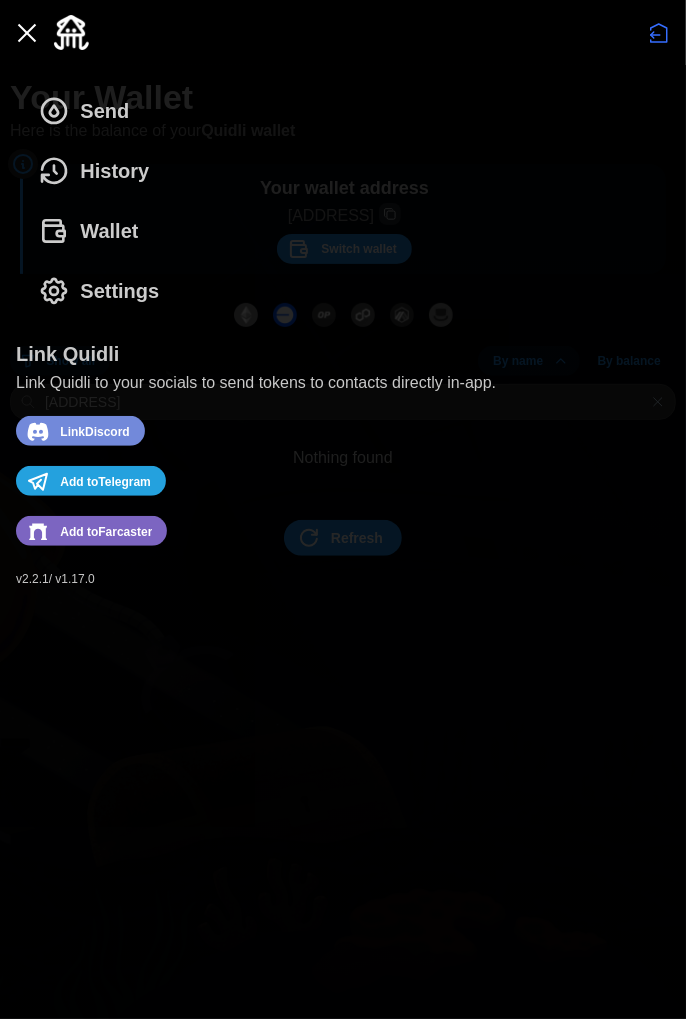 click on "Settings" at bounding box center (119, 291) 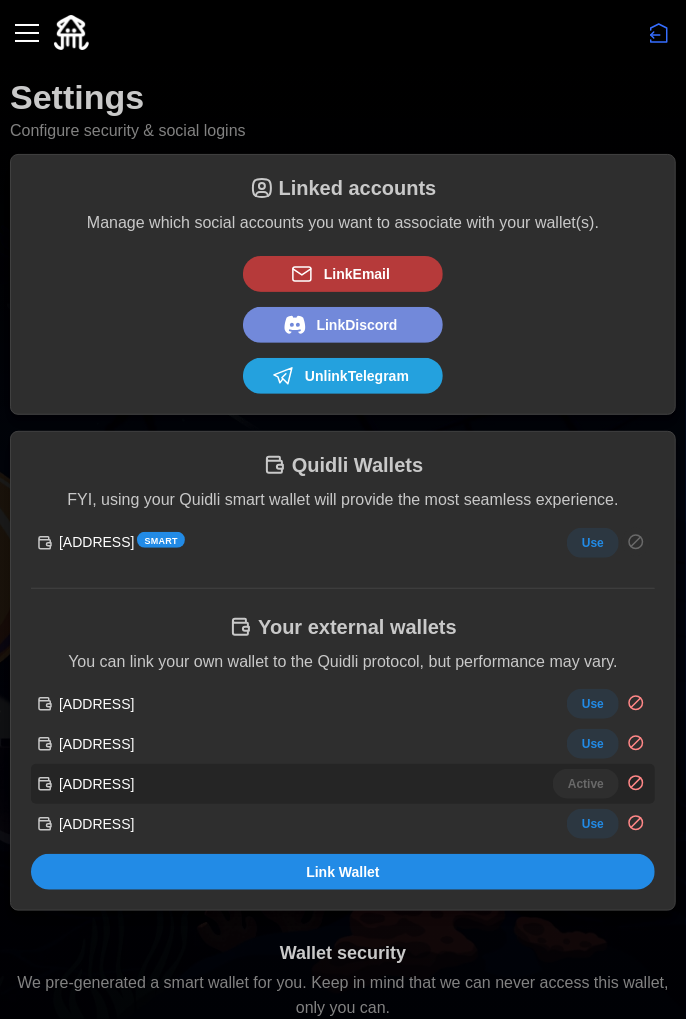 click at bounding box center [27, 33] 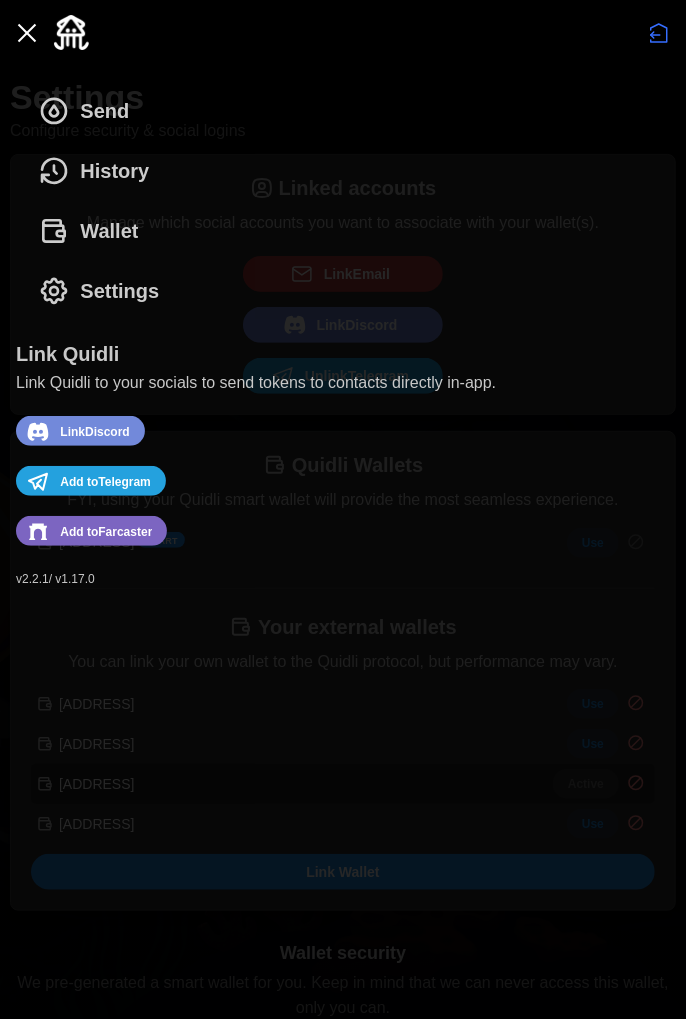 click on "History" at bounding box center (99, 171) 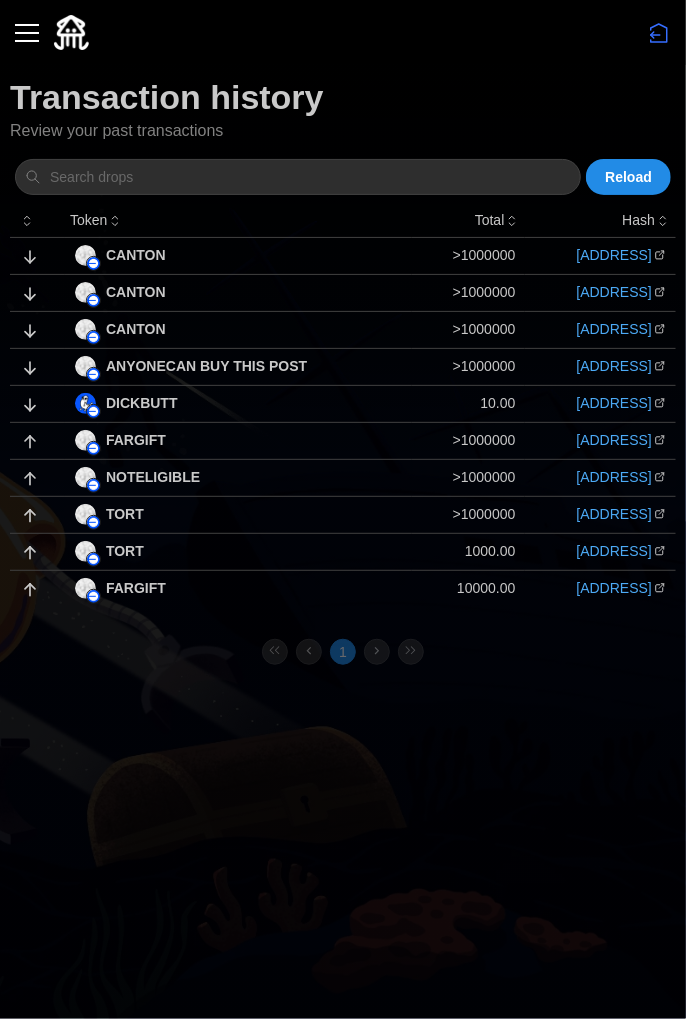 click on "Reload" at bounding box center (628, 177) 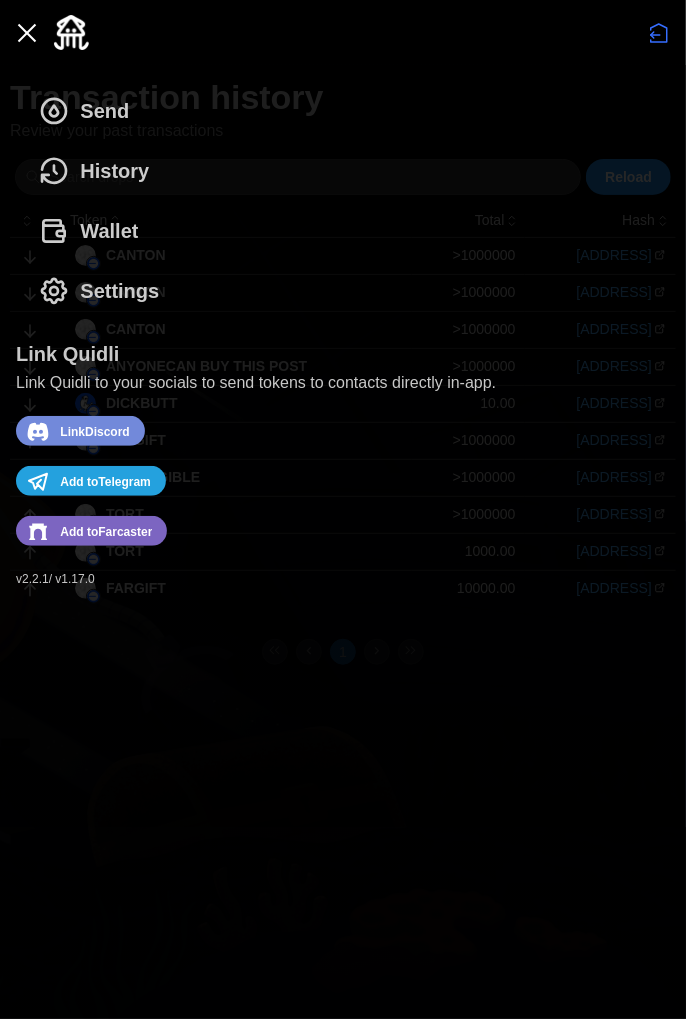 click on "Wallet" at bounding box center (93, 231) 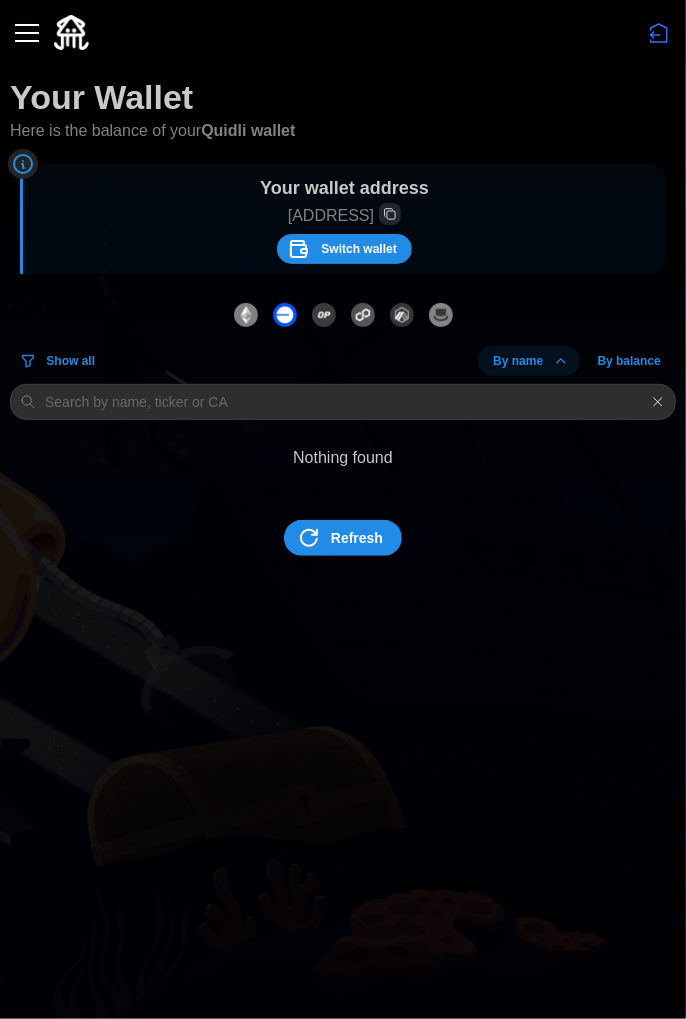 click at bounding box center (27, 33) 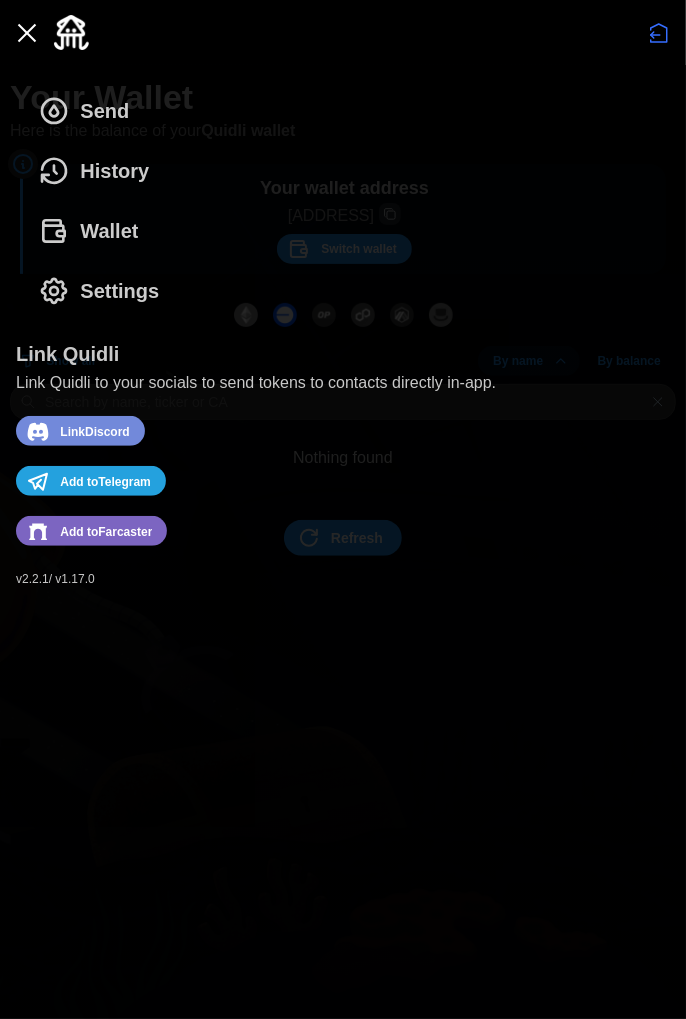 click on "History" at bounding box center (99, 171) 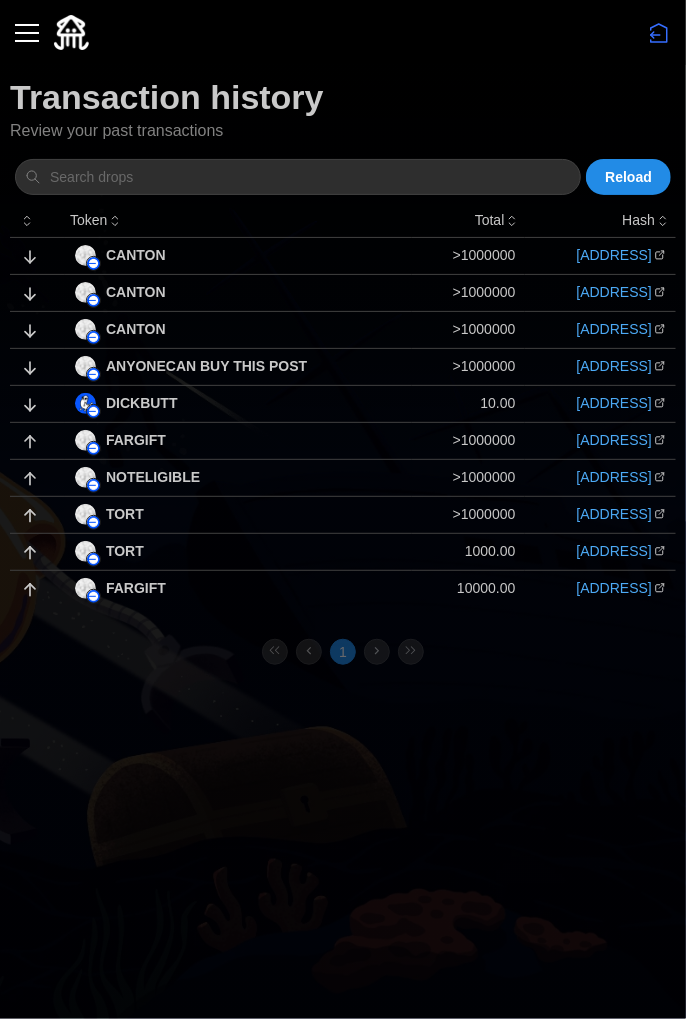 click on ">1000000" at bounding box center (469, 255) 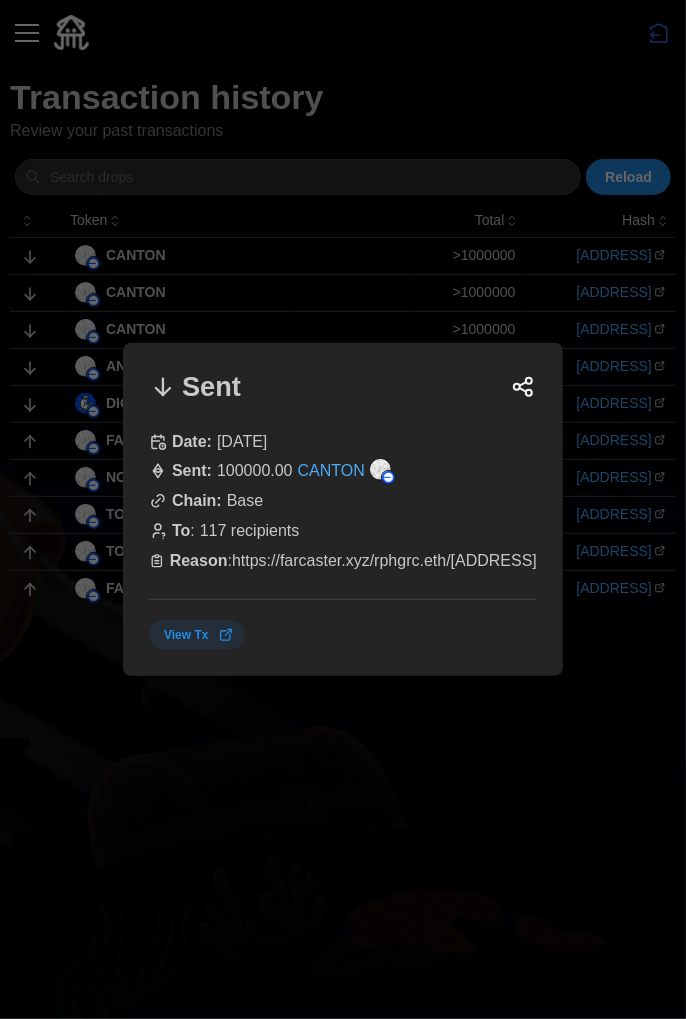 click at bounding box center (343, 509) 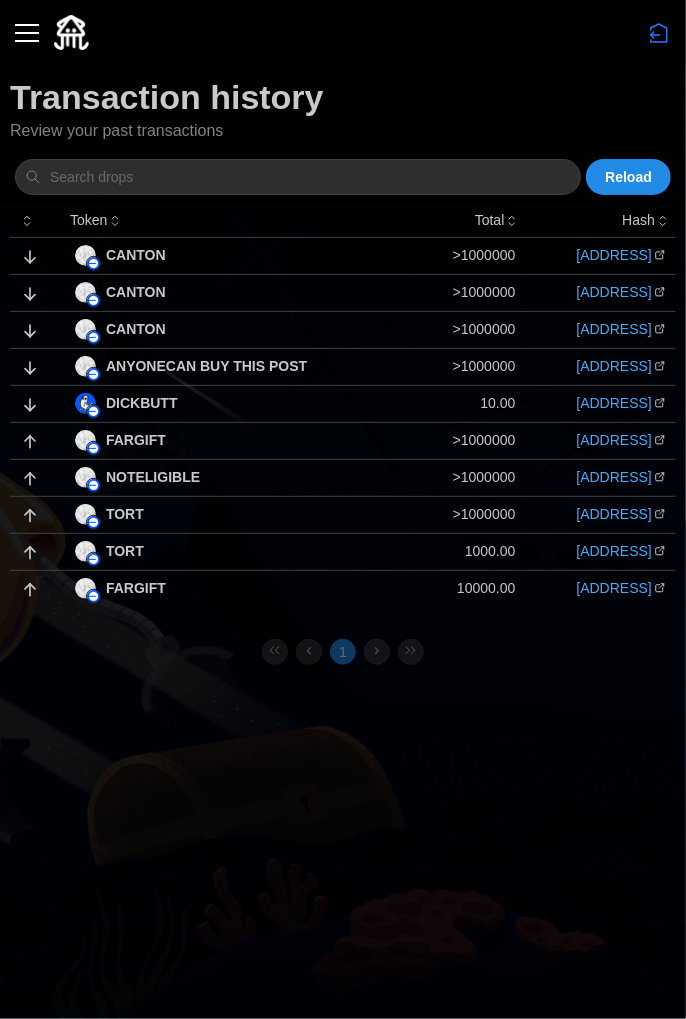 click at bounding box center [27, 33] 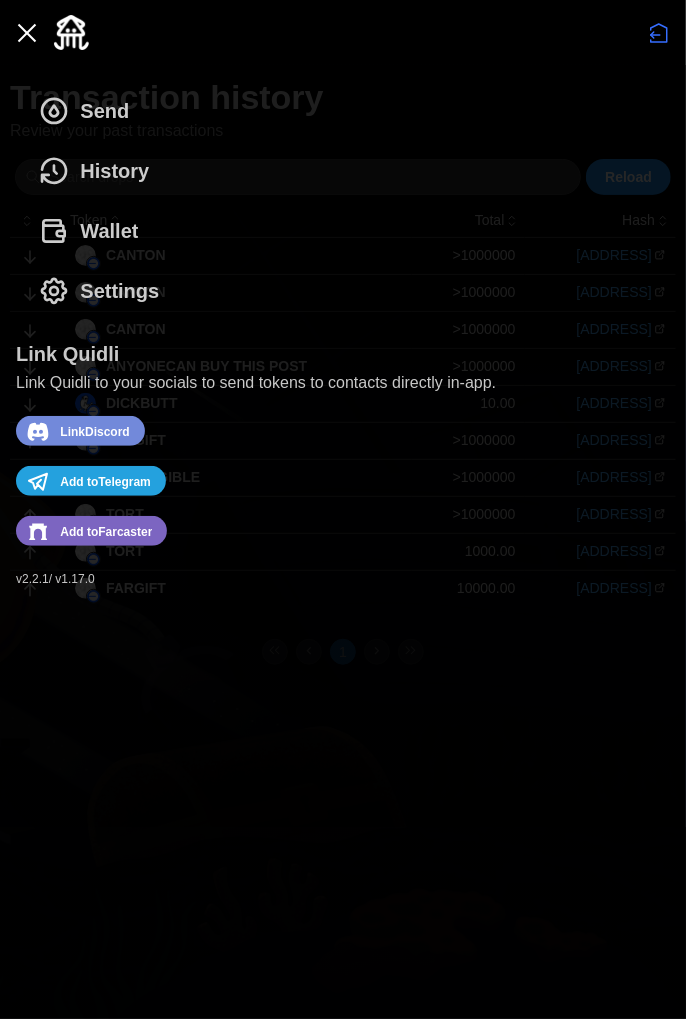 click on "Send" at bounding box center [89, 111] 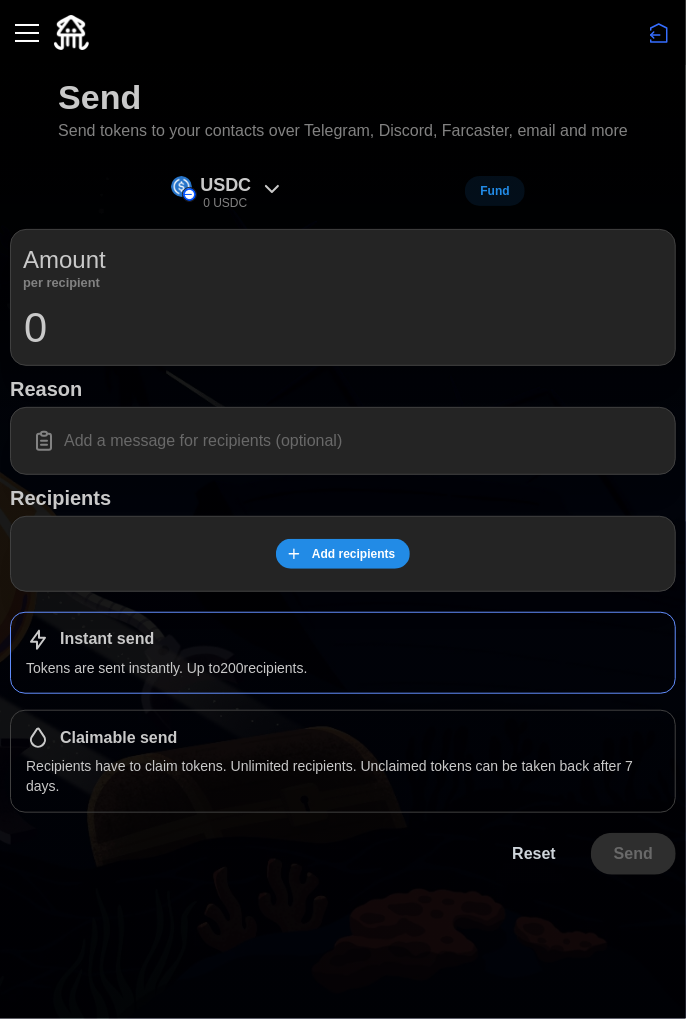 click 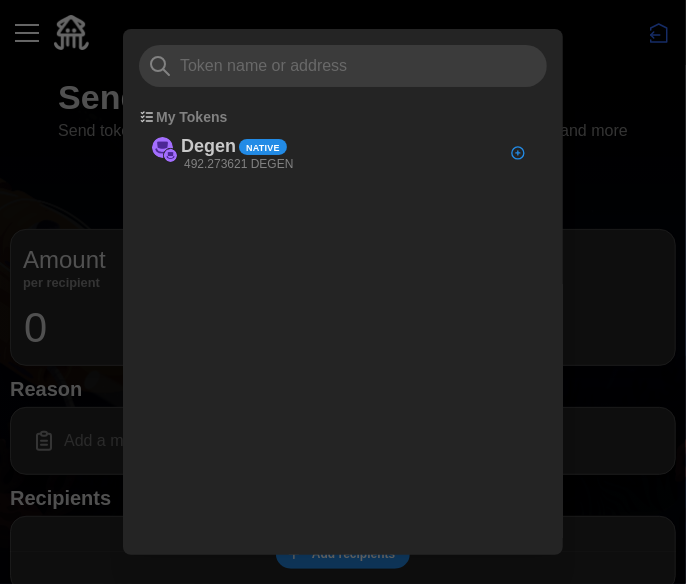 click 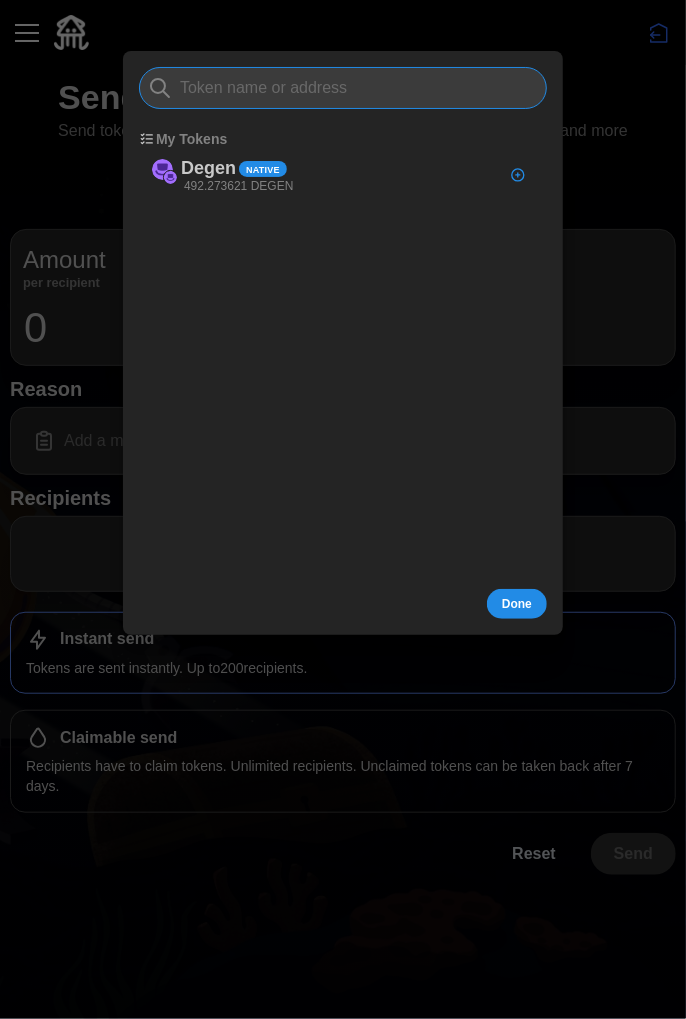 click at bounding box center [343, 88] 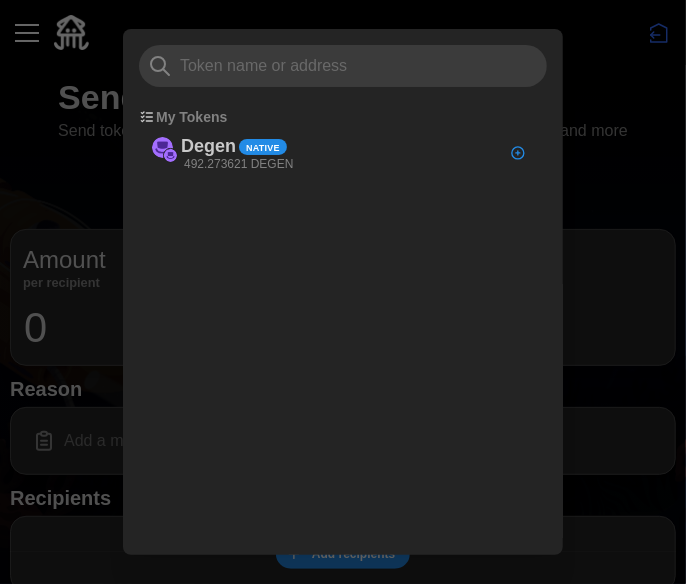 click on "My Tokens Degen Native 492.273621 DEGEN" at bounding box center (343, 301) 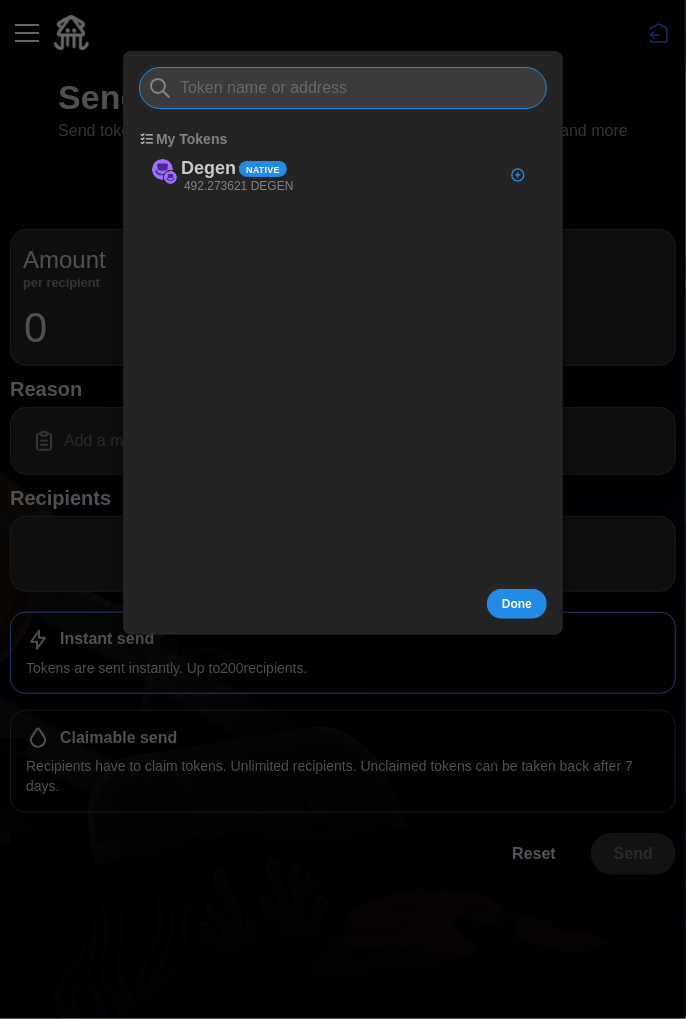 paste on "[ADDRESS]" 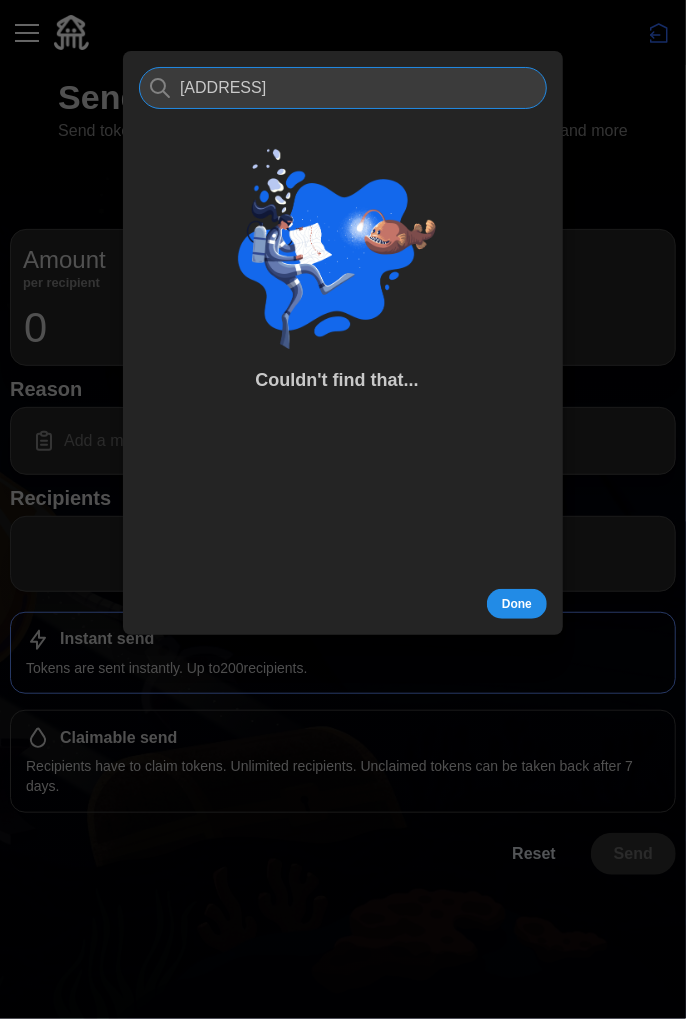 scroll, scrollTop: 0, scrollLeft: 19, axis: horizontal 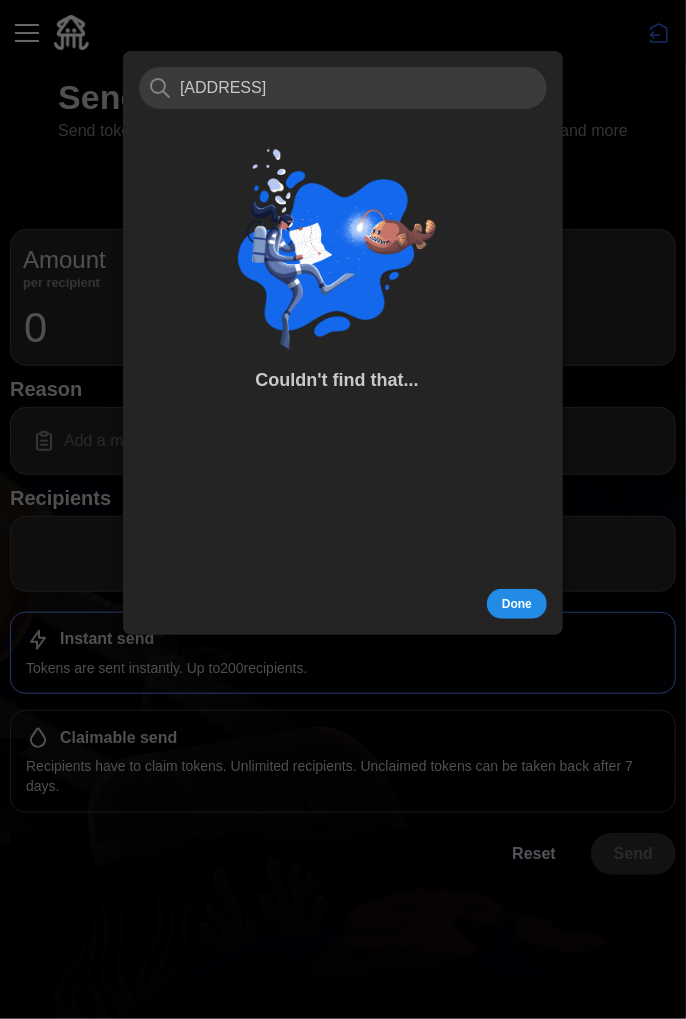 click on "Done" at bounding box center [517, 604] 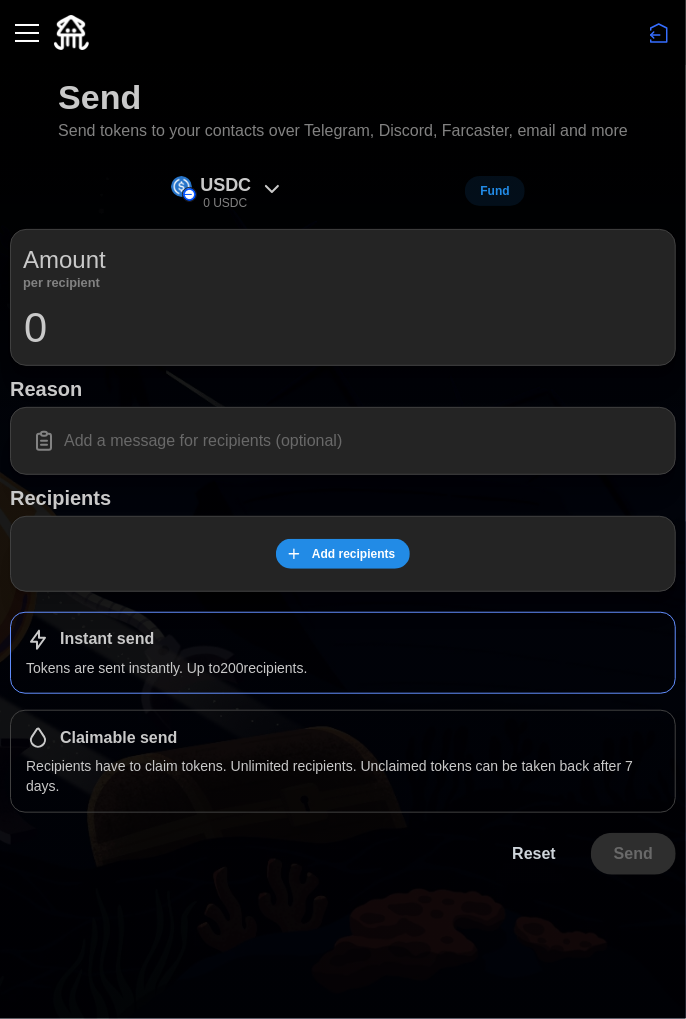 scroll, scrollTop: 0, scrollLeft: 0, axis: both 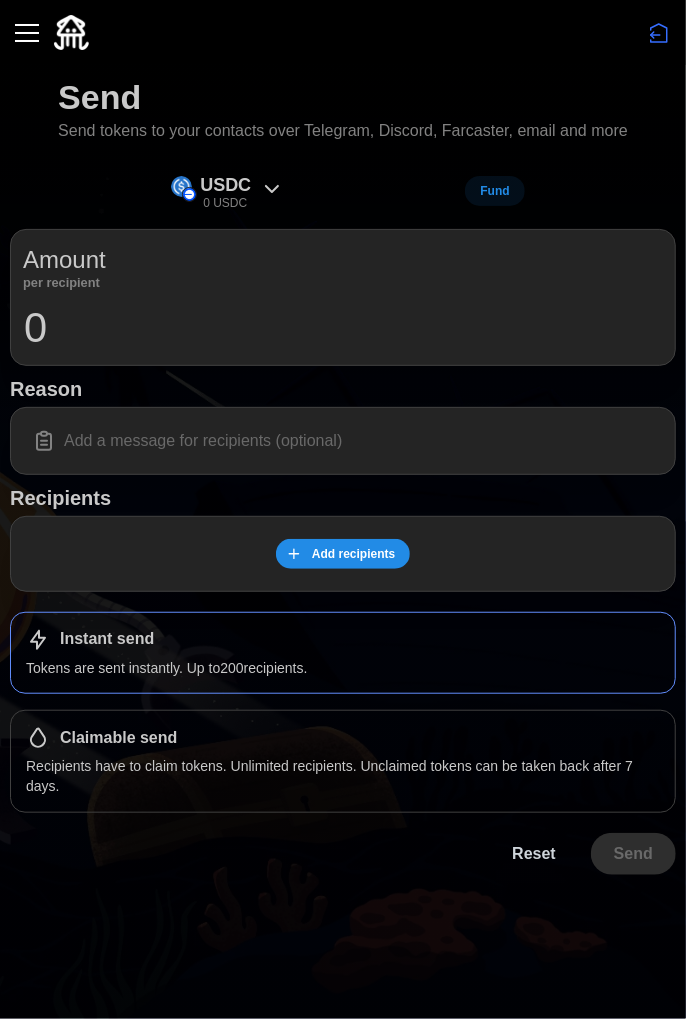 click on "Recipients have to claim tokens. Unlimited recipients. Unclaimed tokens can be taken back after 7 days." at bounding box center (343, 776) 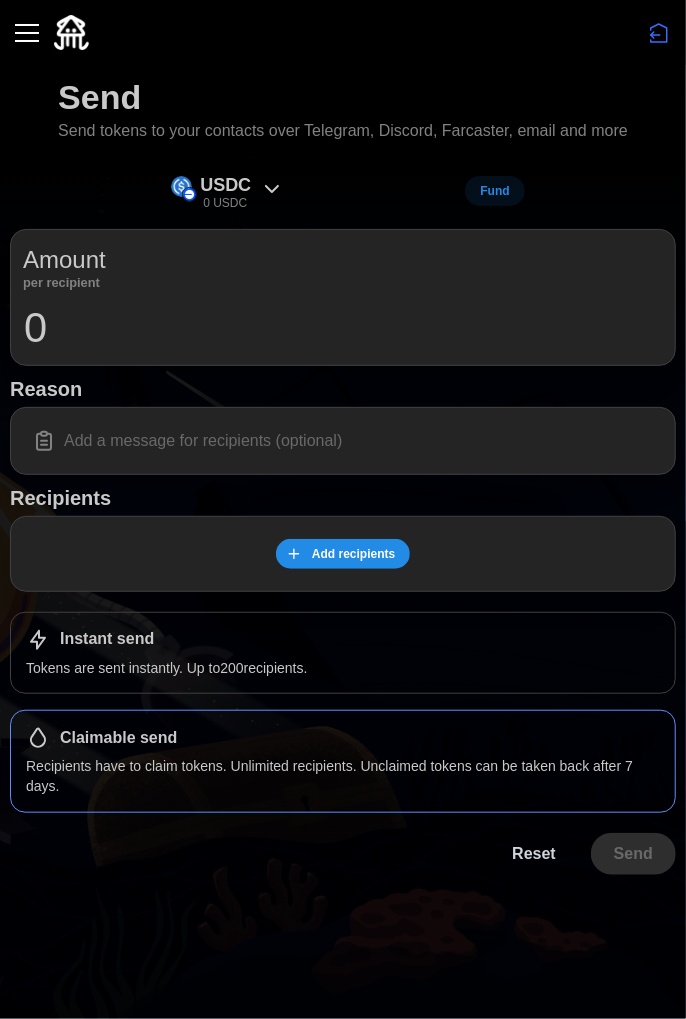 click on "Recipients have to claim tokens. Unlimited recipients. Unclaimed tokens can be taken back after 7 days." at bounding box center [343, 776] 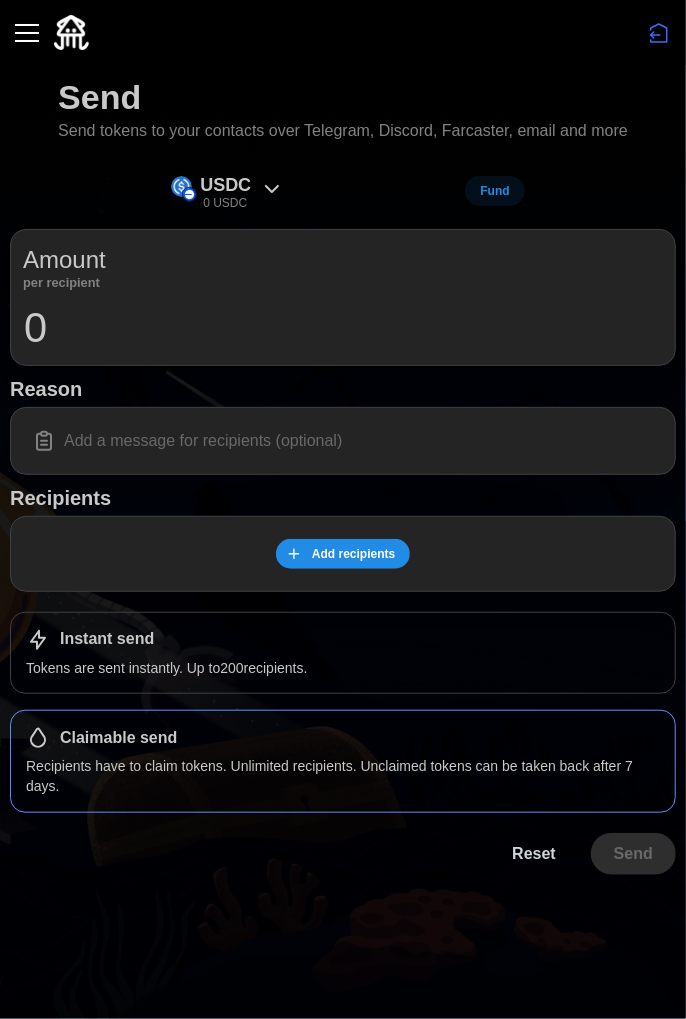click on "Send Send tokens to your contacts over Telegram, Discord, Farcaster, email and more USDC 0 USDC Fund Amount per recipient 0 Reason Recipients Add recipients Instant send Tokens are sent instantly. Up to 200 recipients. Claimable send Recipients have to claim tokens. Unlimited recipients. Unclaimed tokens can be taken back after 7 days. Reset Send" at bounding box center [343, 509] 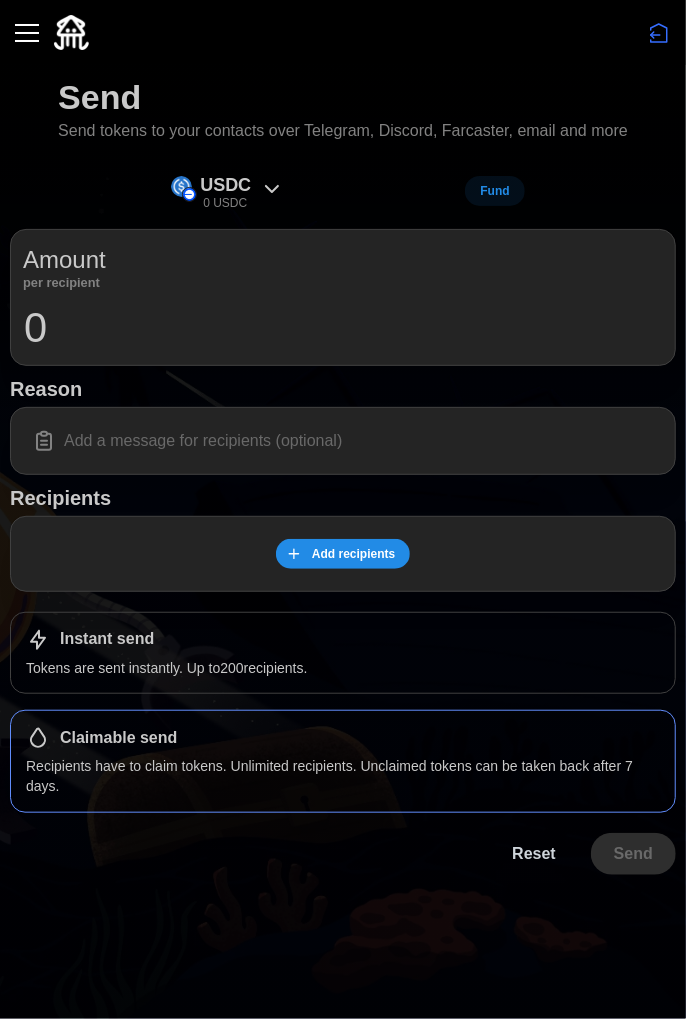 click at bounding box center [27, 33] 